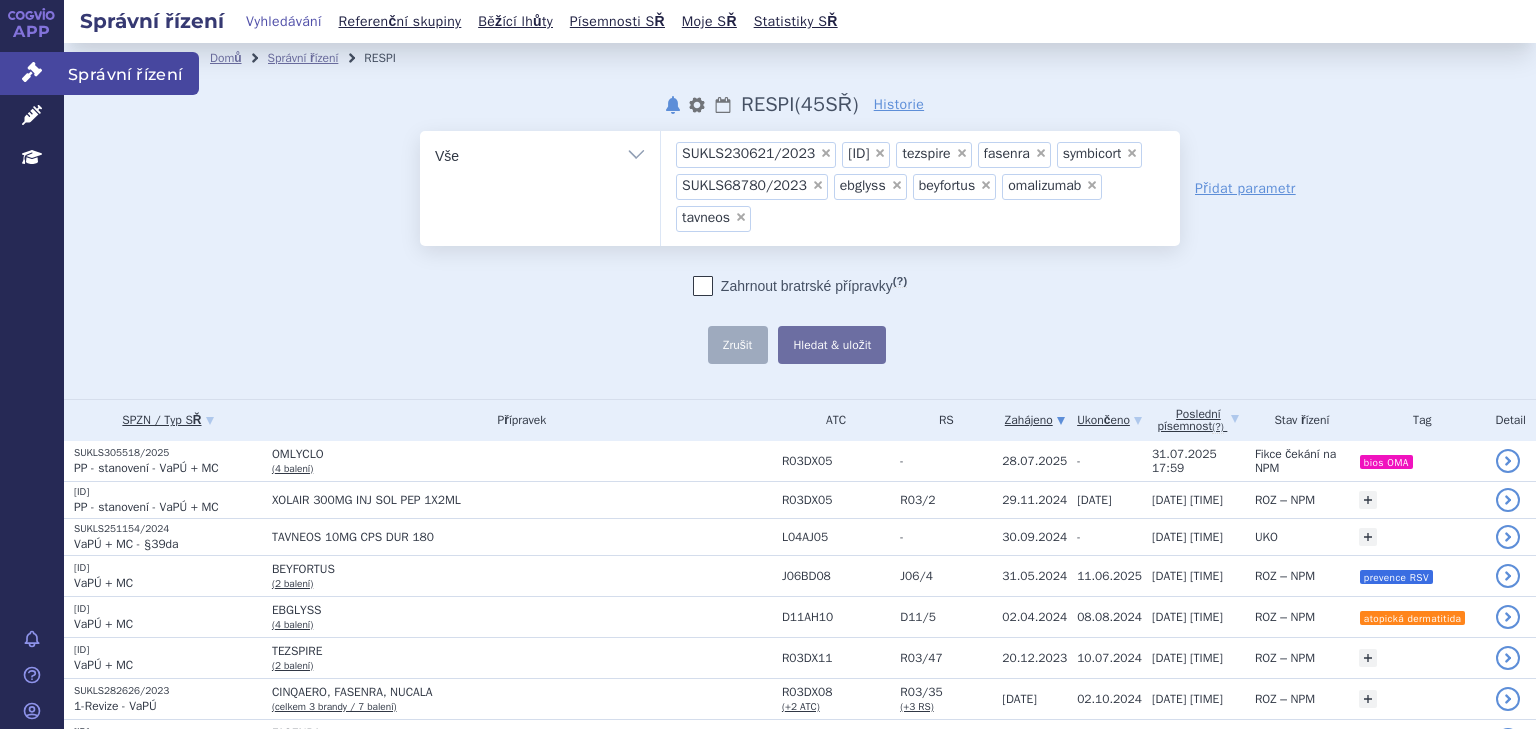 scroll, scrollTop: 0, scrollLeft: 0, axis: both 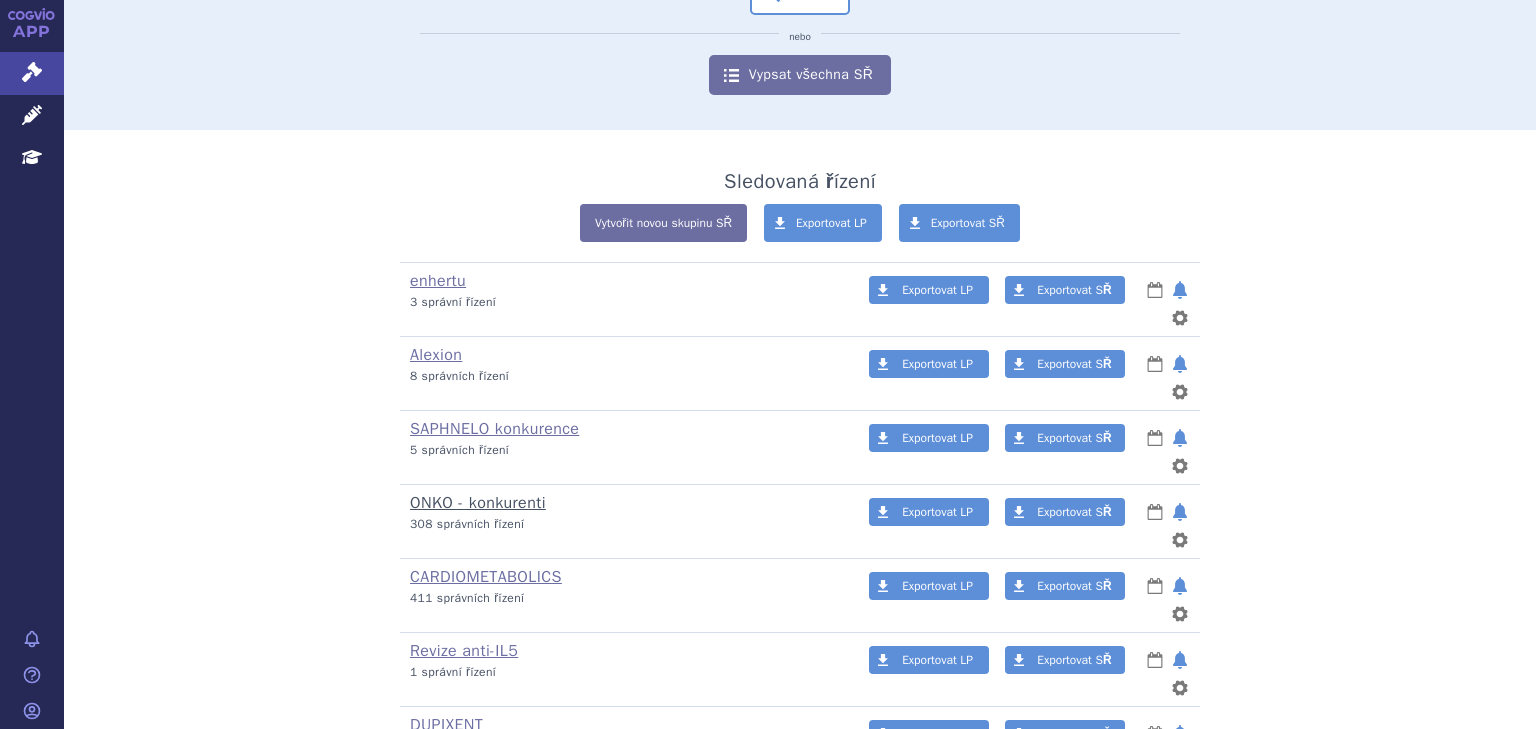 click on "ONKO - konkurenti" at bounding box center [478, 503] 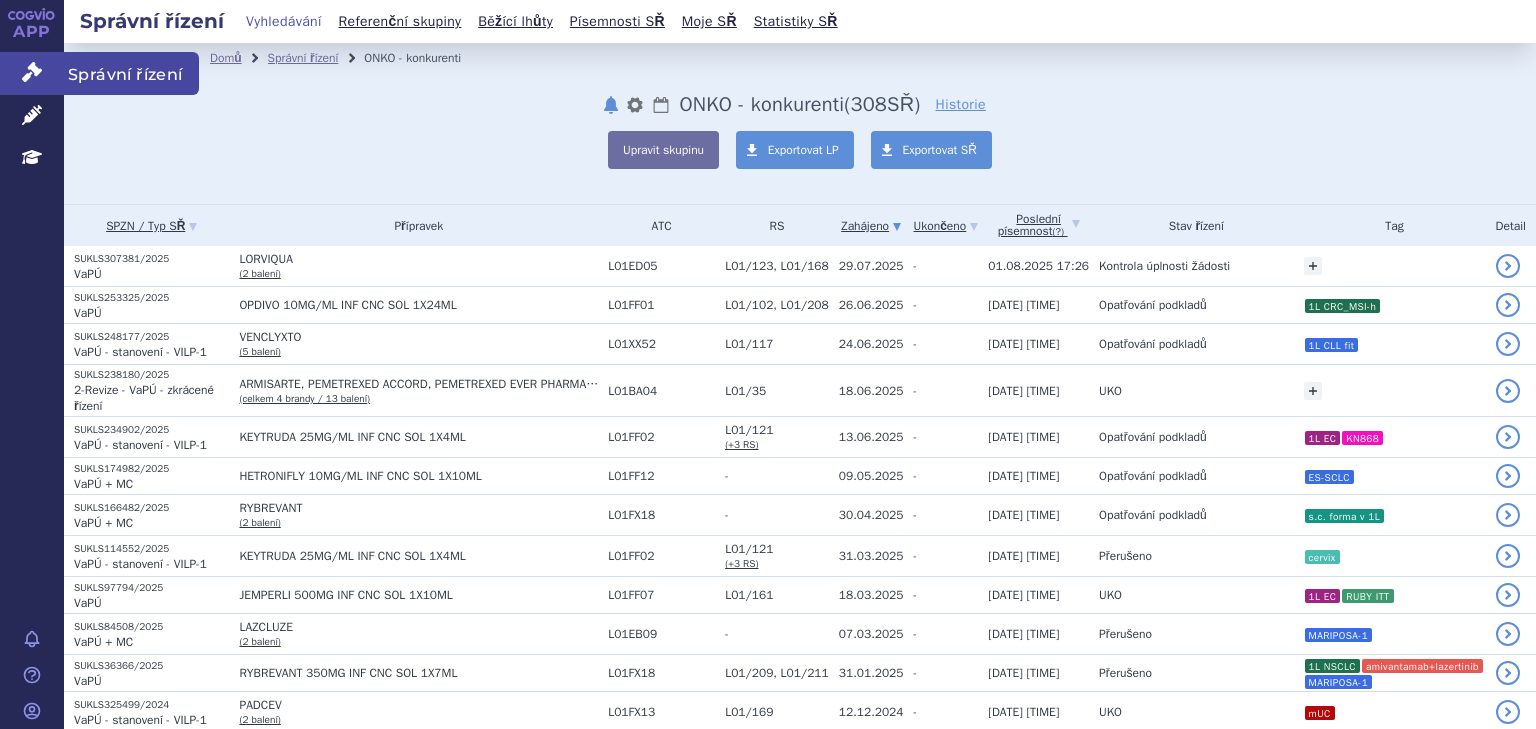 scroll, scrollTop: 0, scrollLeft: 0, axis: both 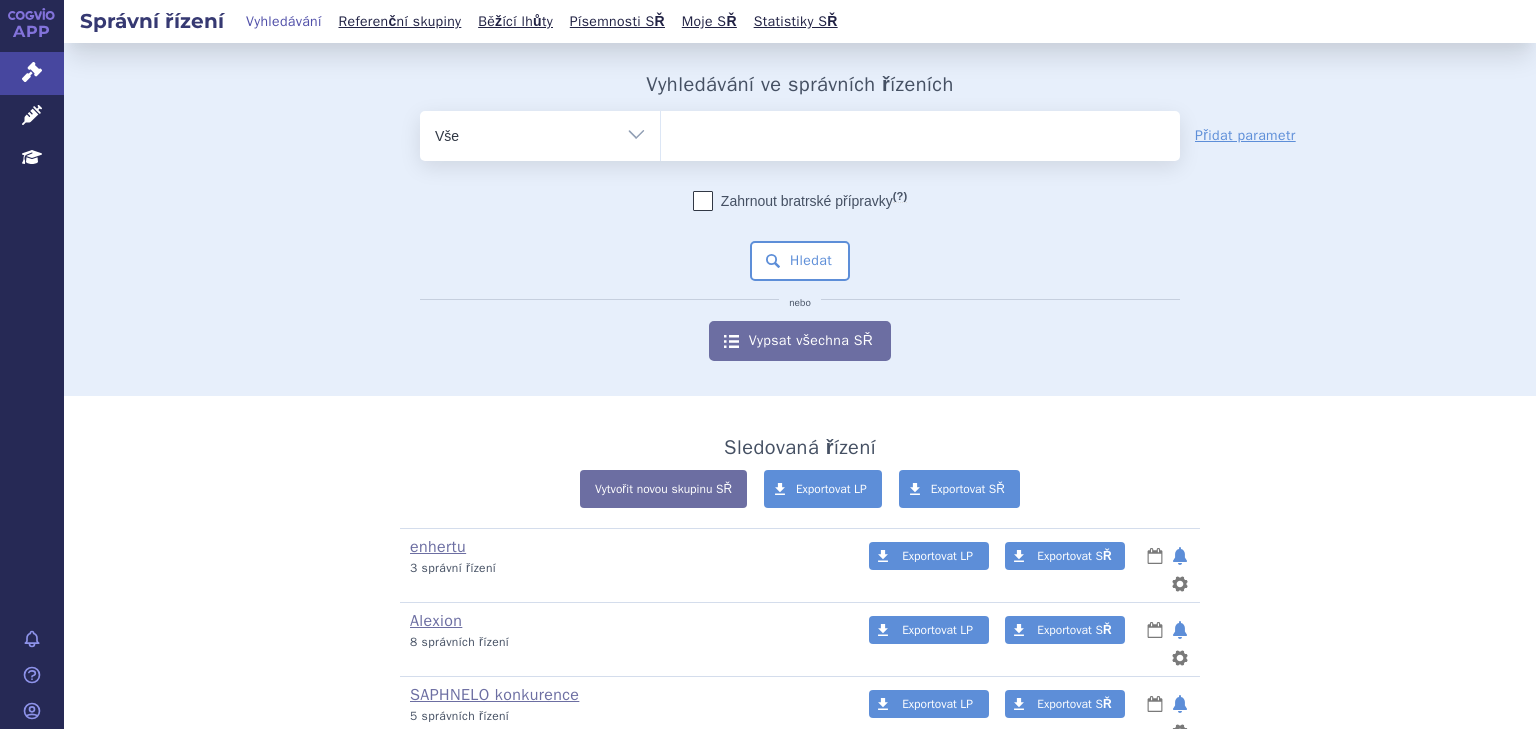 click at bounding box center [920, 132] 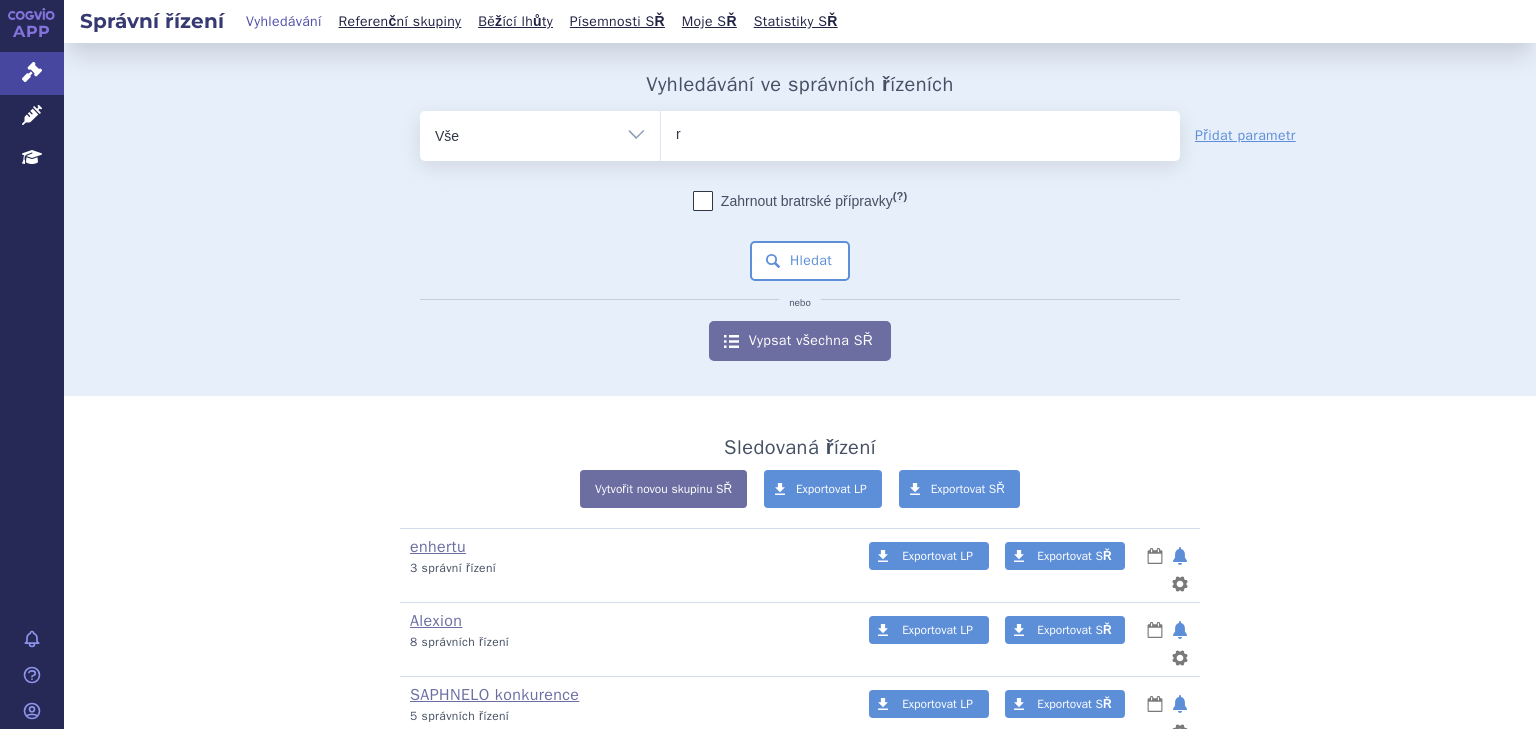 type on "ro" 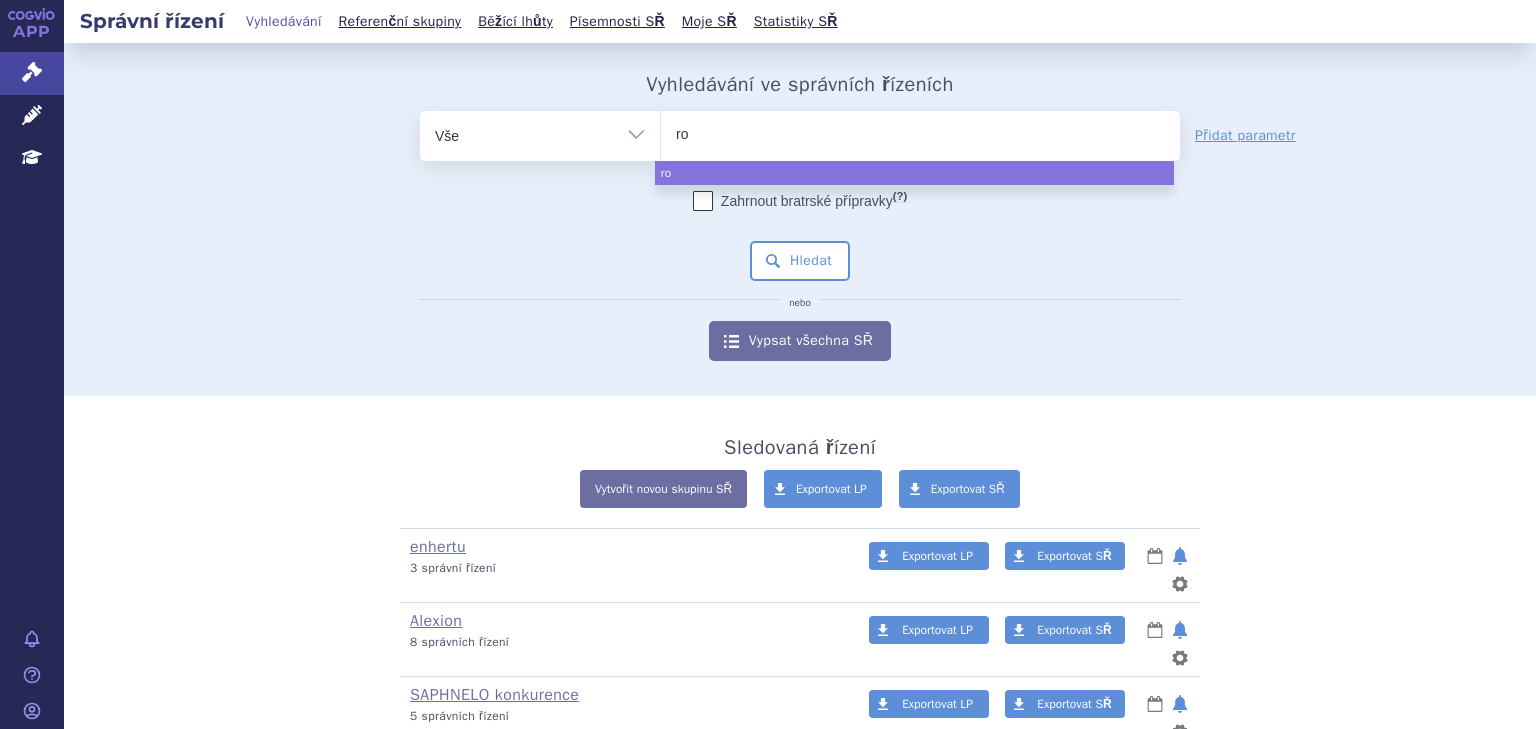 type on "roz" 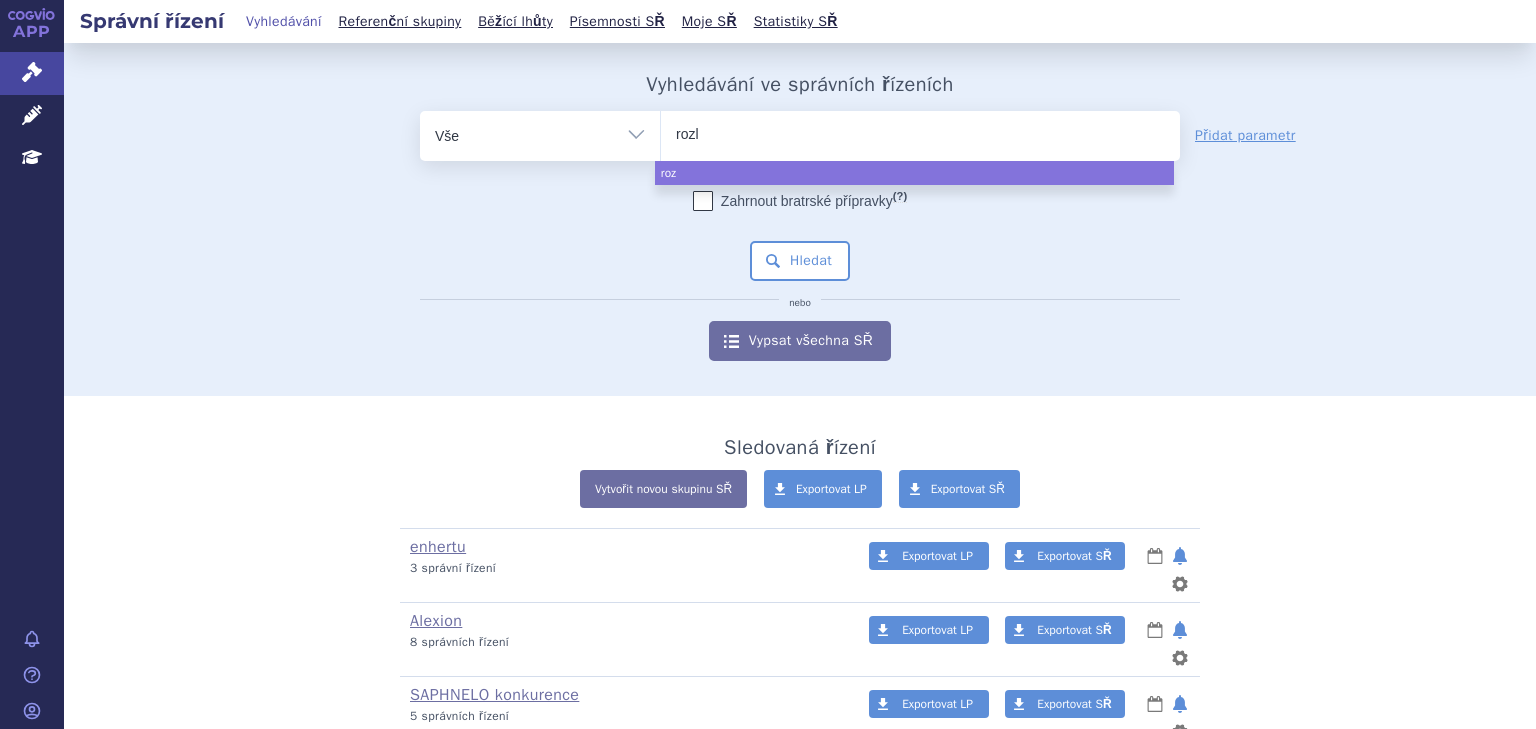 type on "rozly" 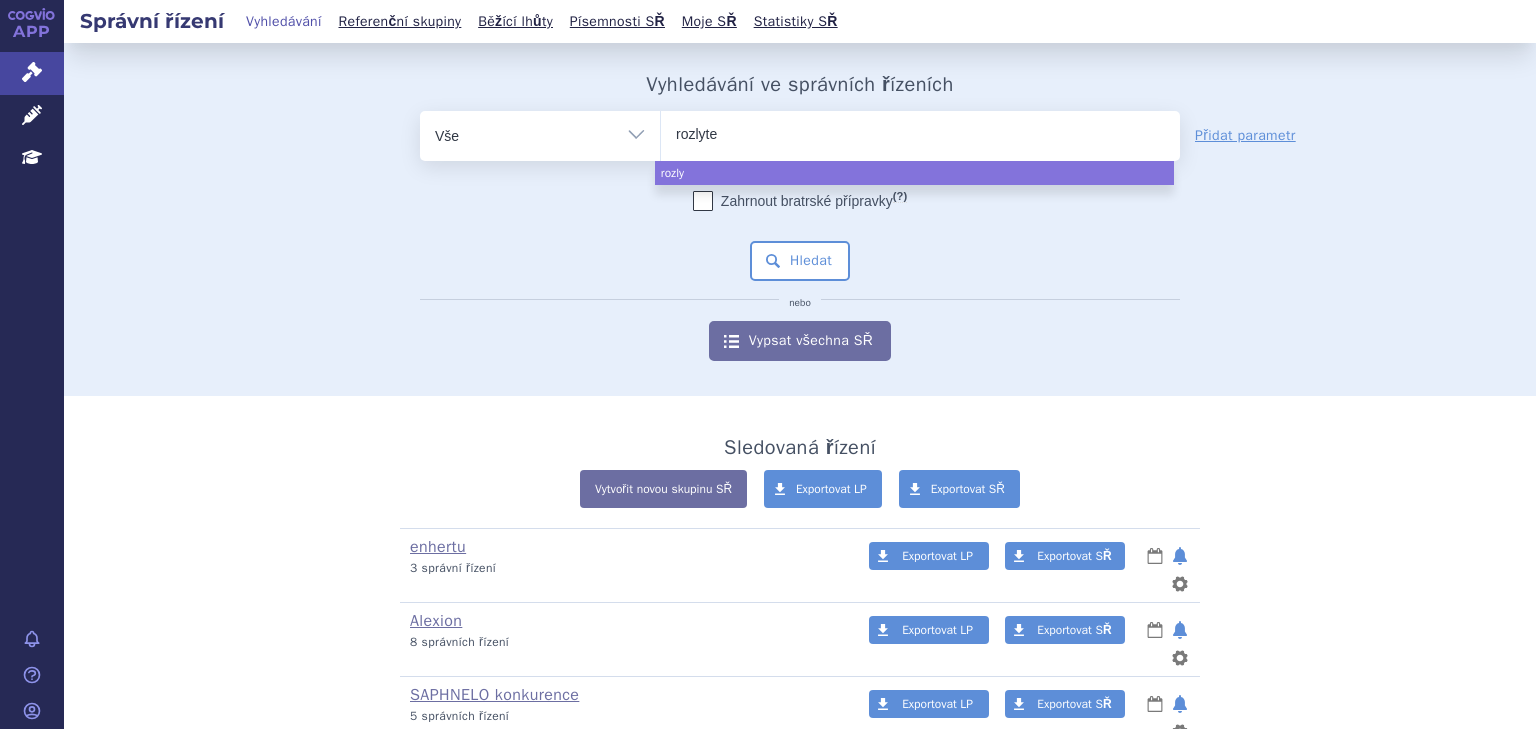 type on "rozlytek" 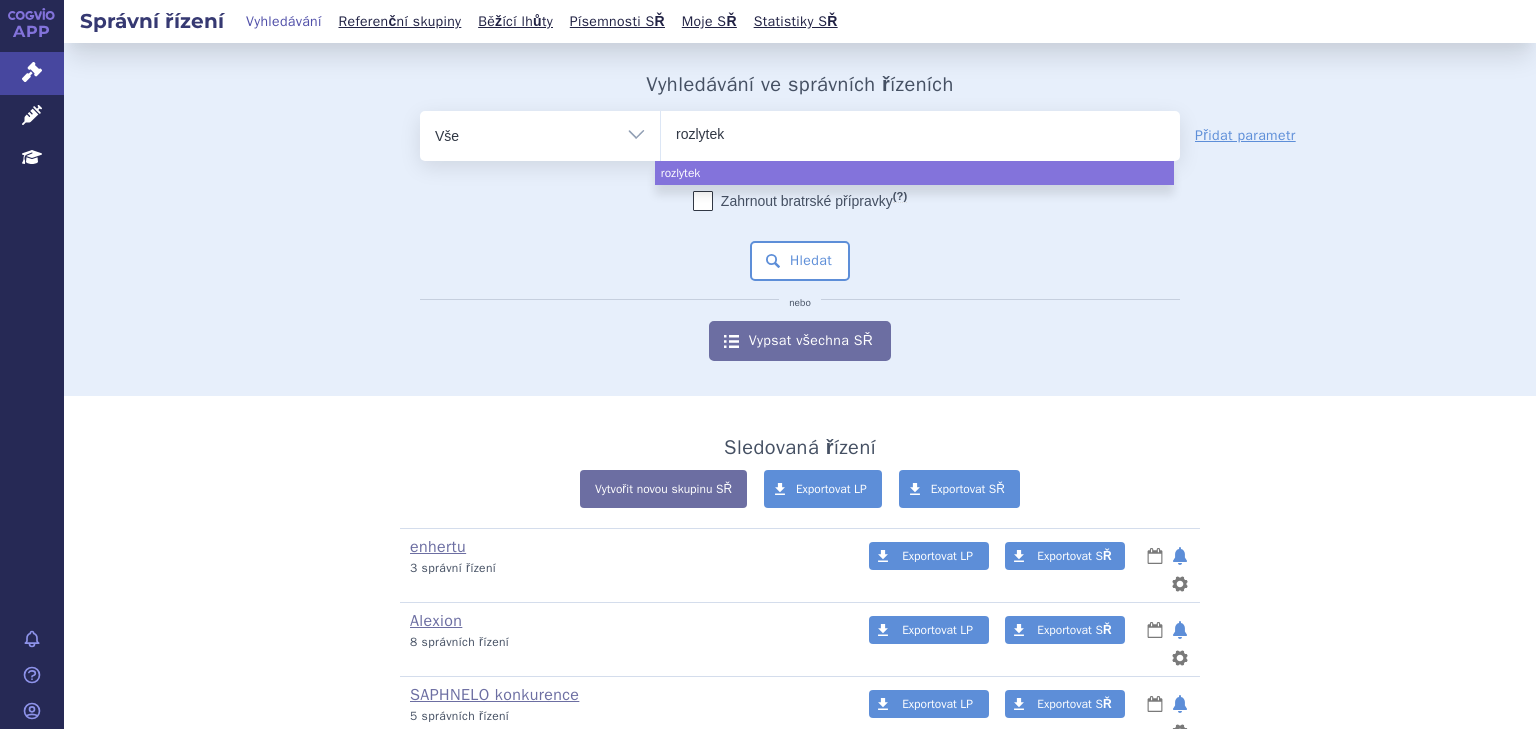 select on "rozlytek" 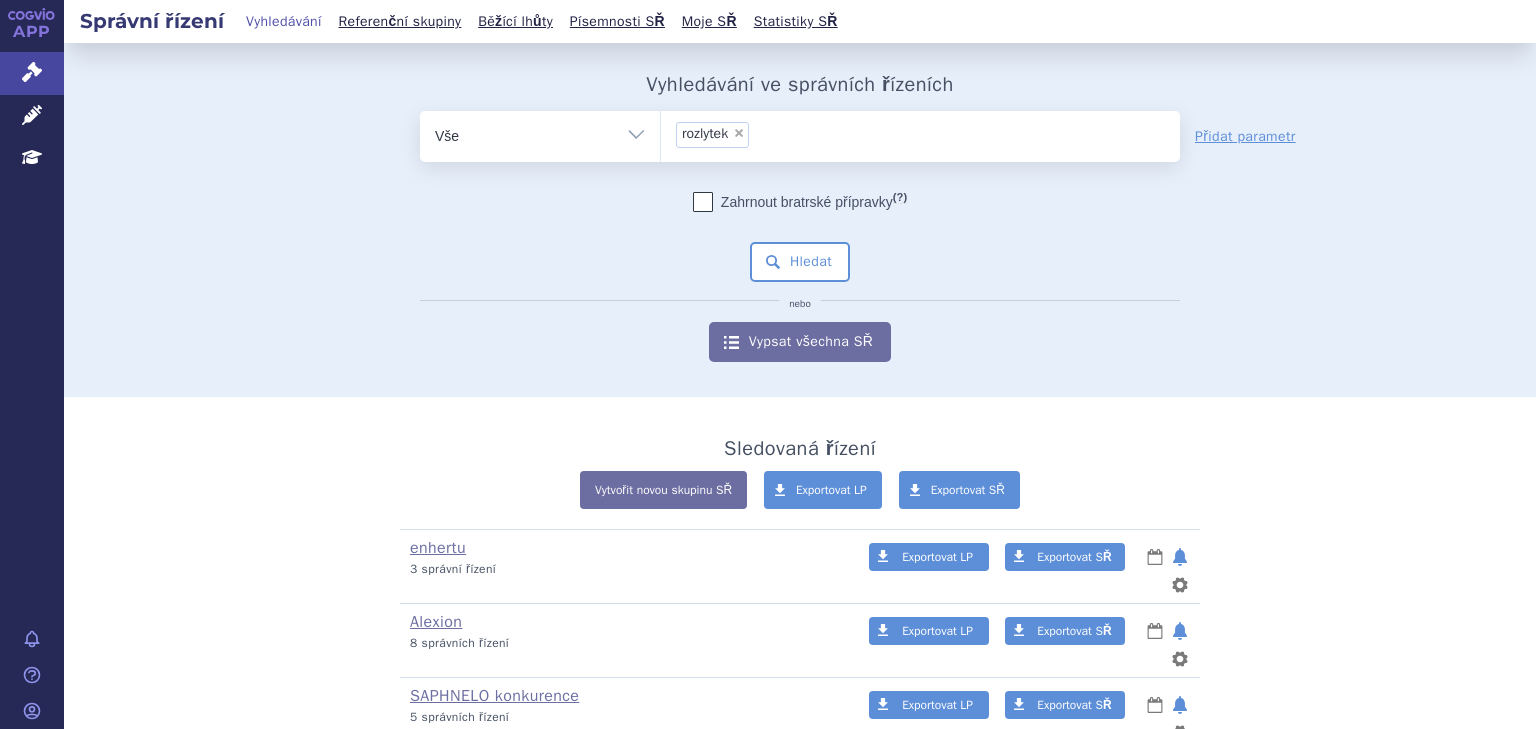 click on "Zahrnout bratrské přípravky  (?)
* Pozor, hledání dle vyhledávacího parametru  Indikační omezení dle MeSH  právě prochází aktualizací, neboť bylo vydáno nové SCAU. Výsledek vašeho hledání může být mírně omezený. Všechna data budou opět k dispozici během několika dní.
Hledat
nebo
Vypsat všechna SŘ" at bounding box center (800, 277) 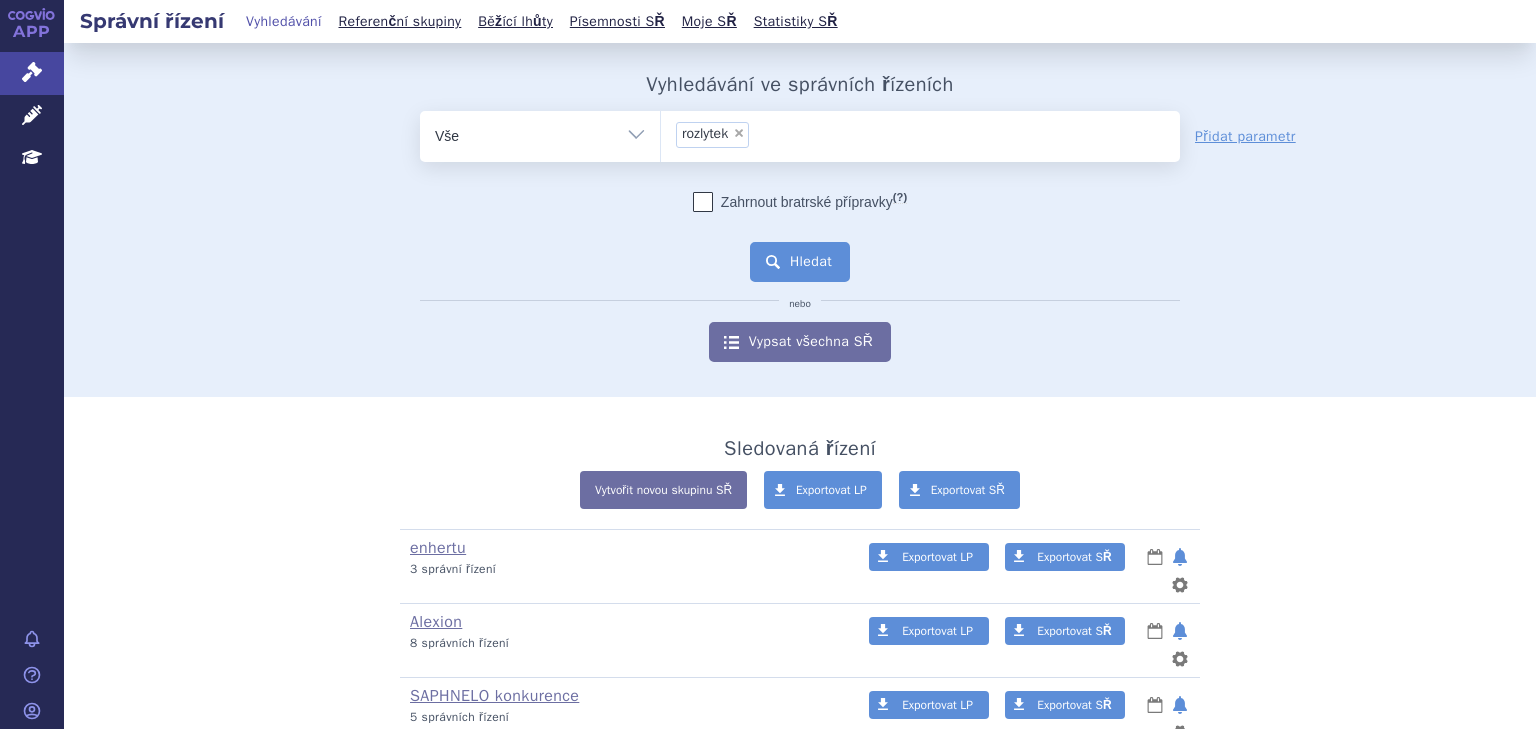 click on "Hledat" at bounding box center [800, 262] 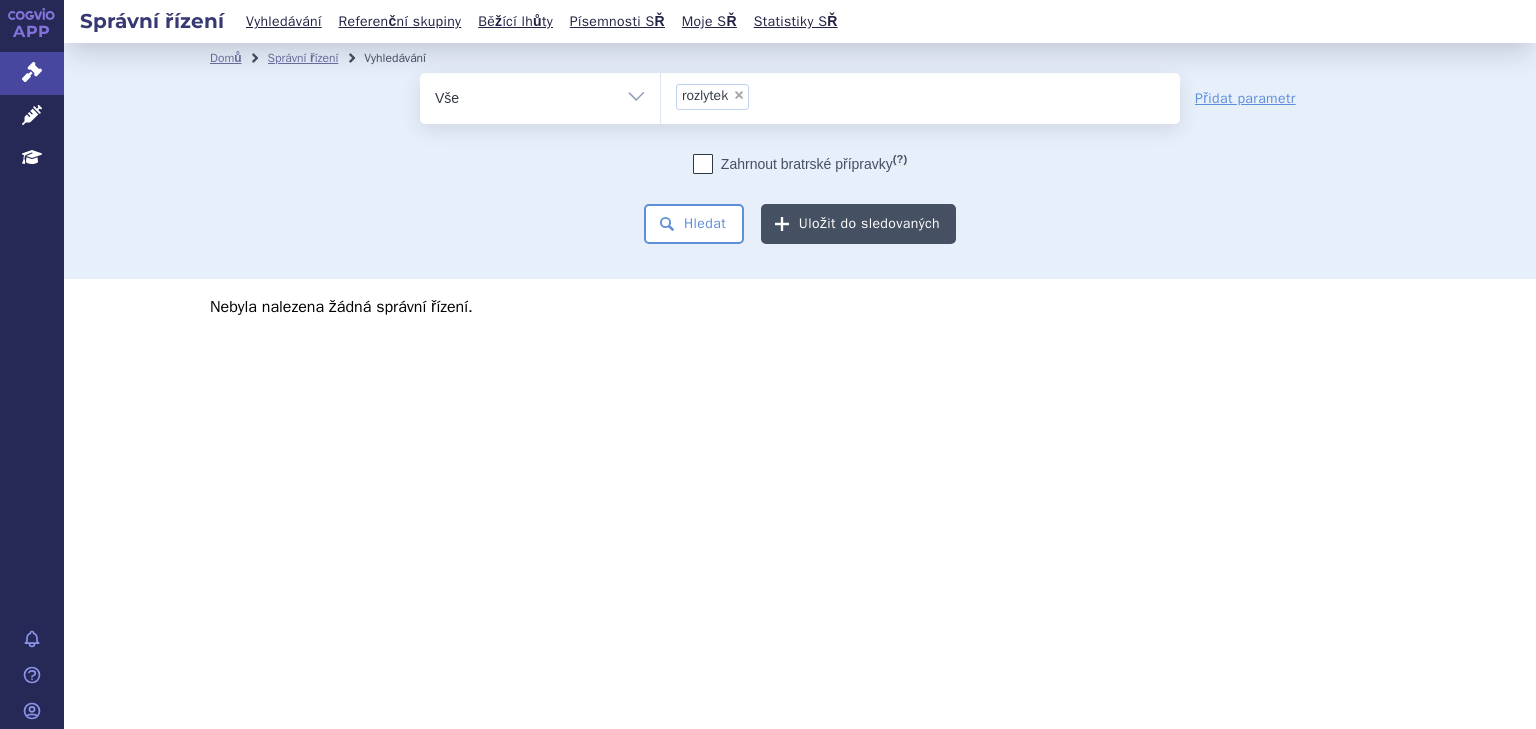 scroll, scrollTop: 0, scrollLeft: 0, axis: both 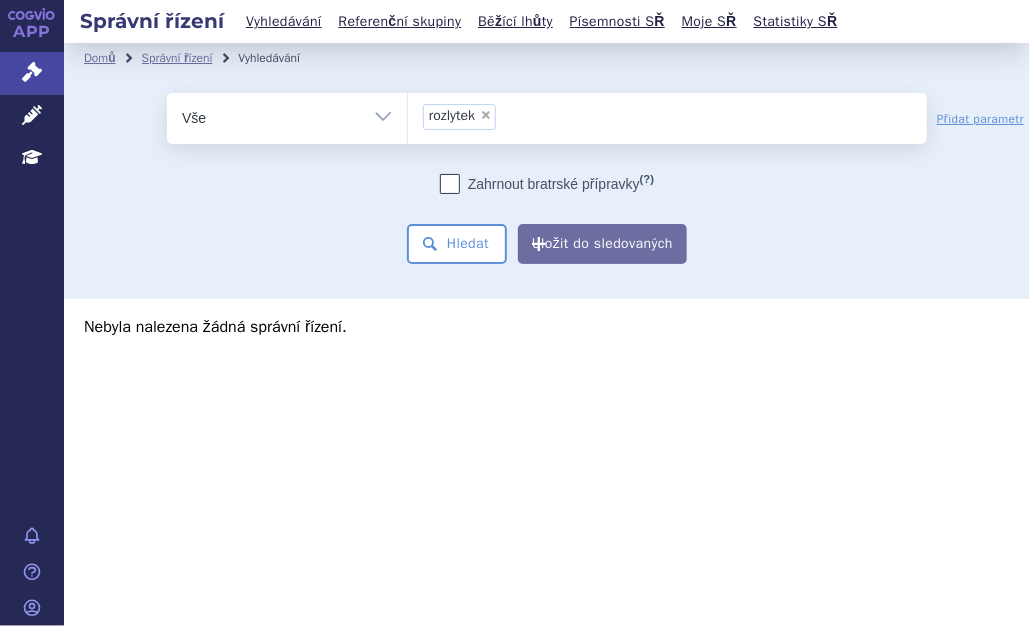 click on "×" at bounding box center [486, 115] 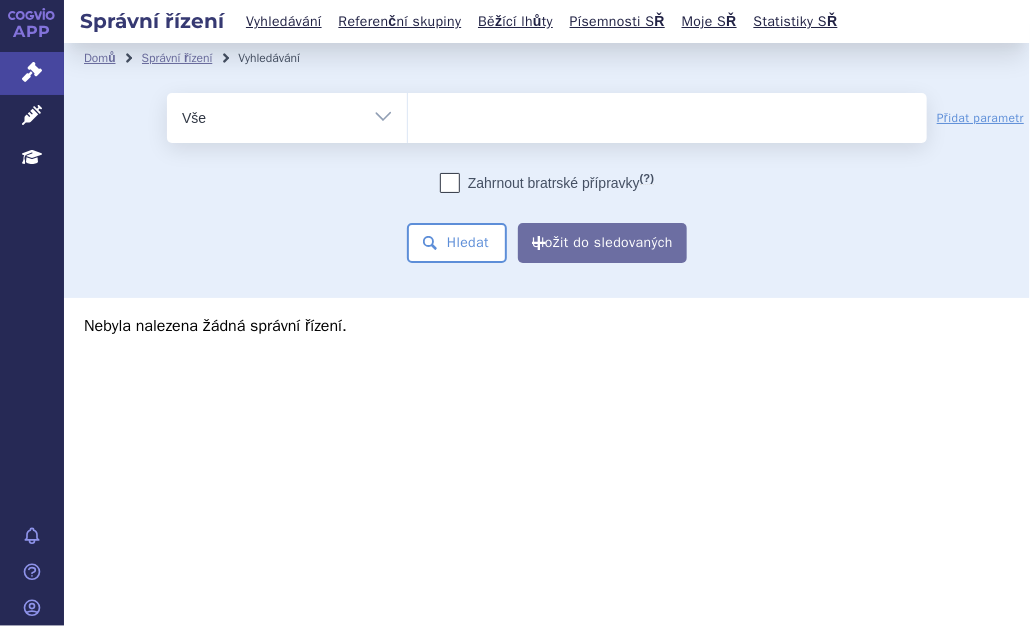 click at bounding box center [667, 114] 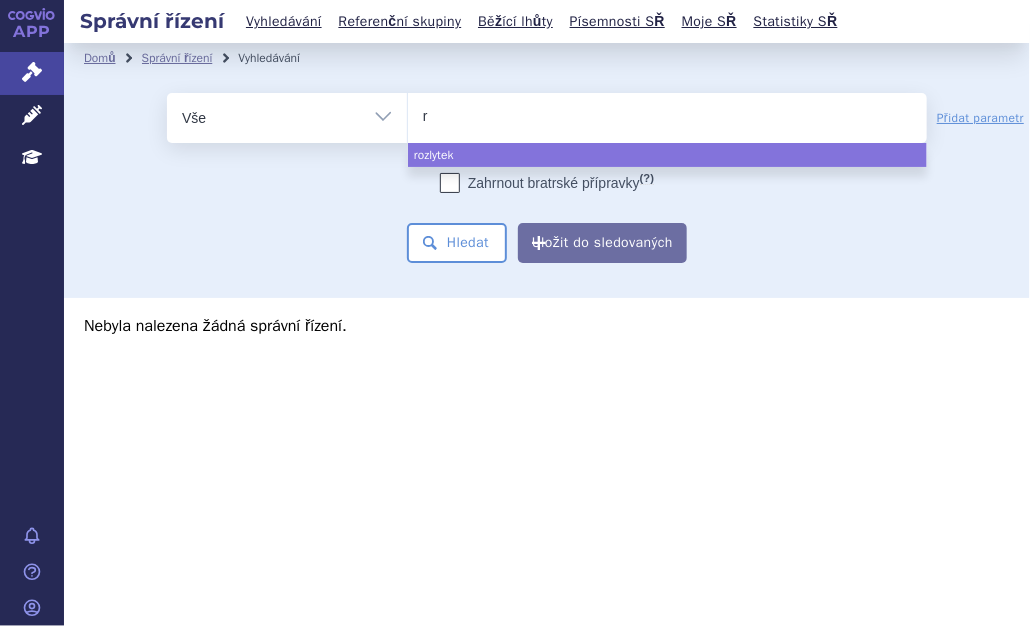 type on "ro" 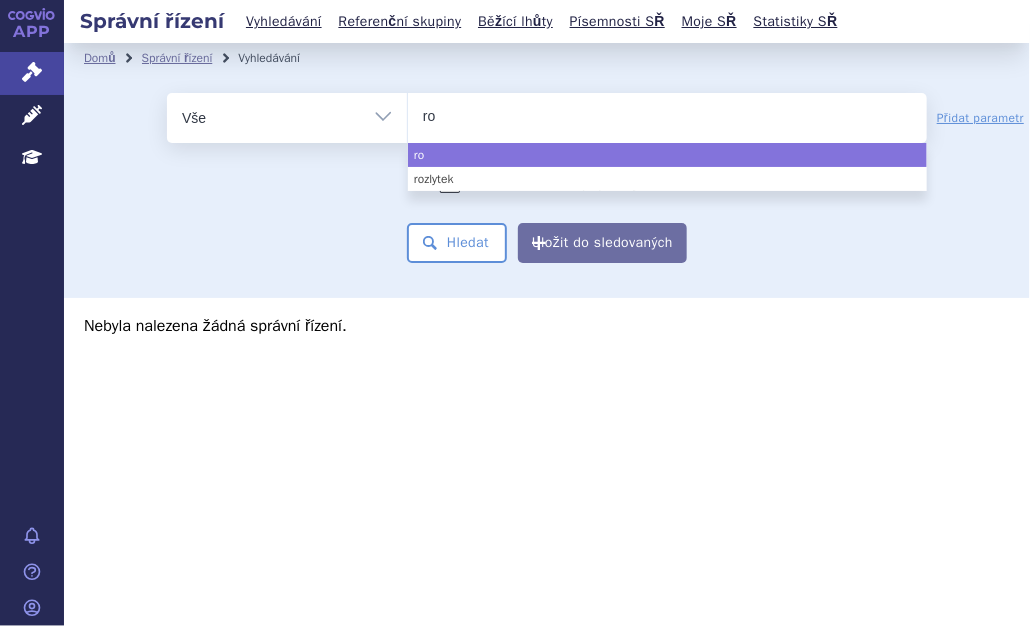 type on "roz" 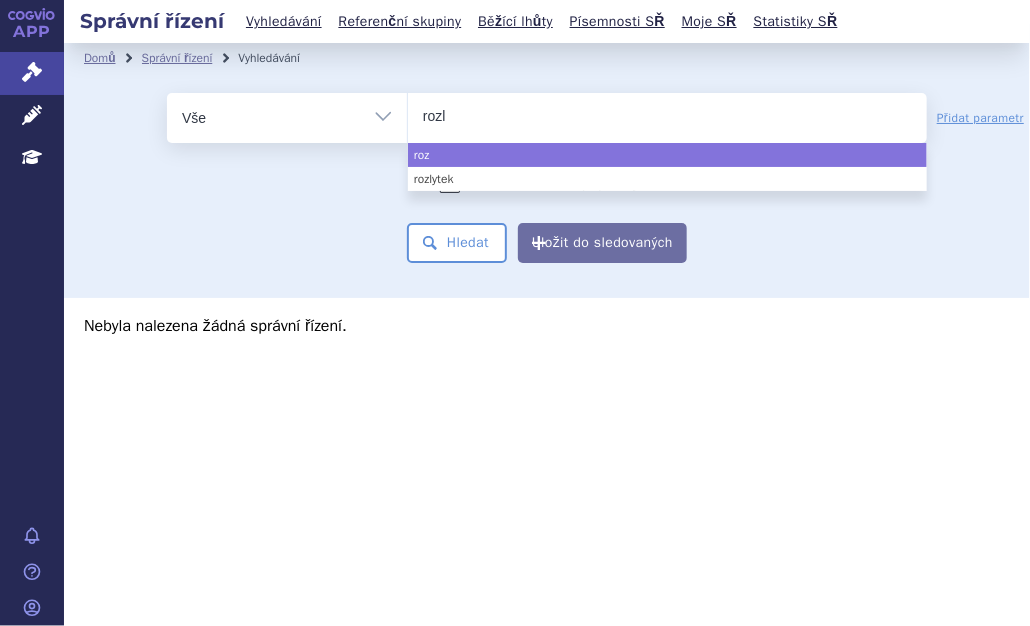 type on "rozly" 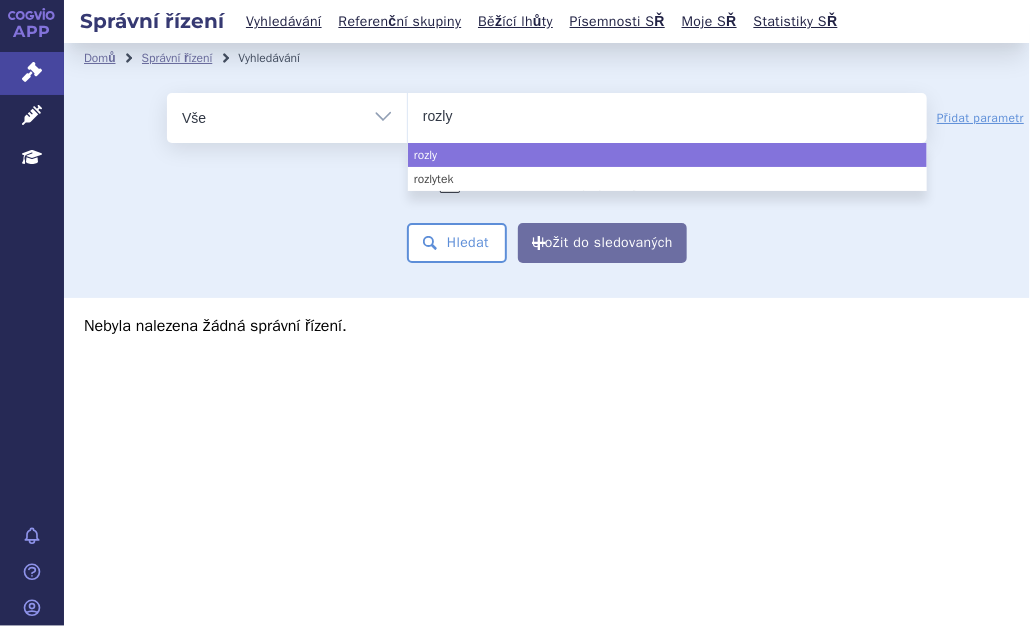 type on "rozlyt" 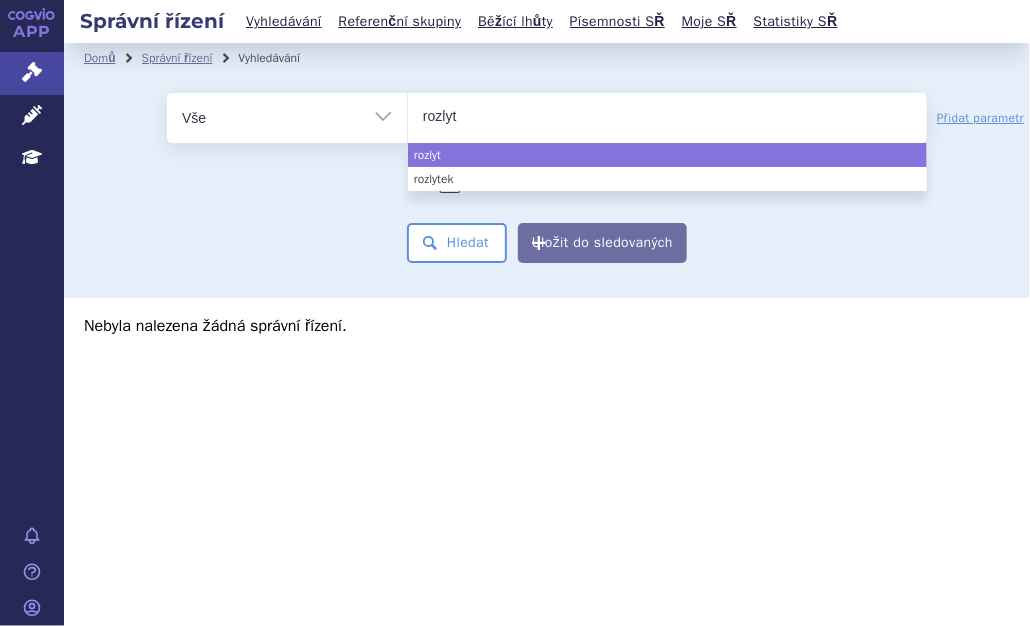 type on "rozlytr" 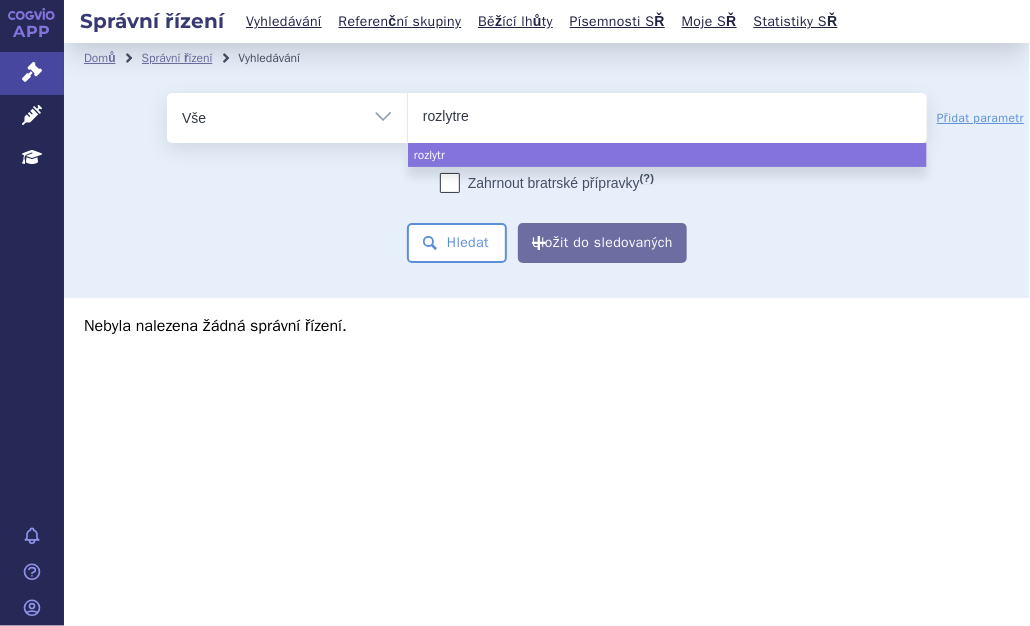 type on "rozlytrek" 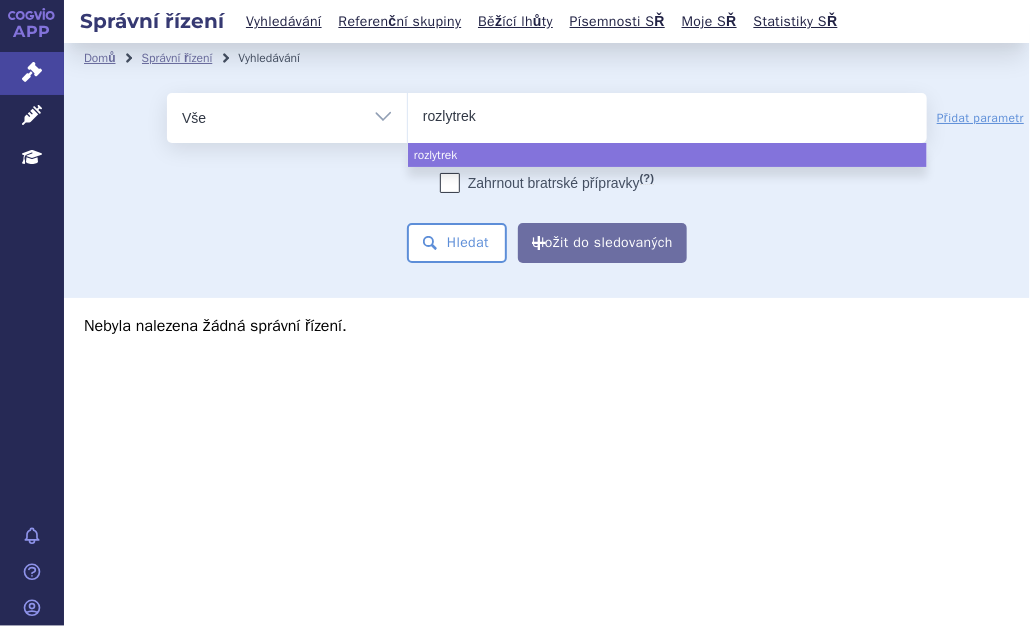 select on "rozlytrek" 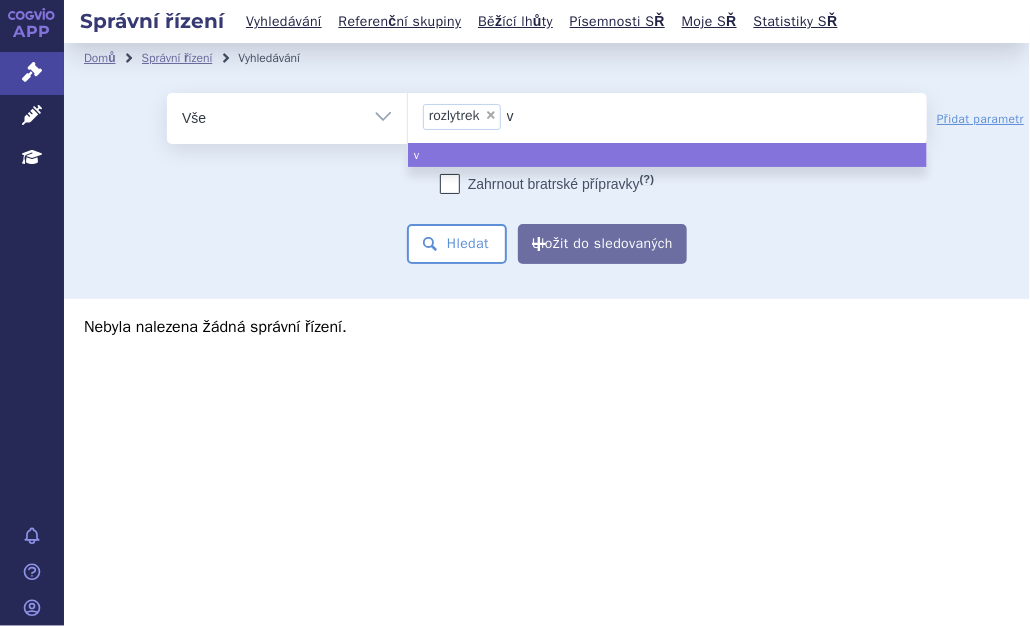 type on "vi" 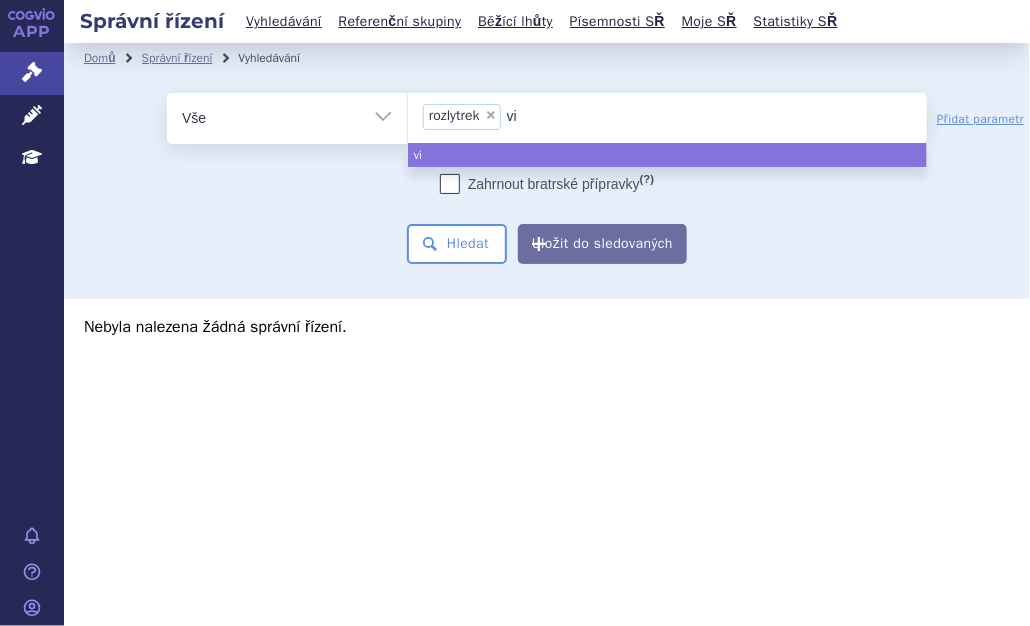 type on "vik" 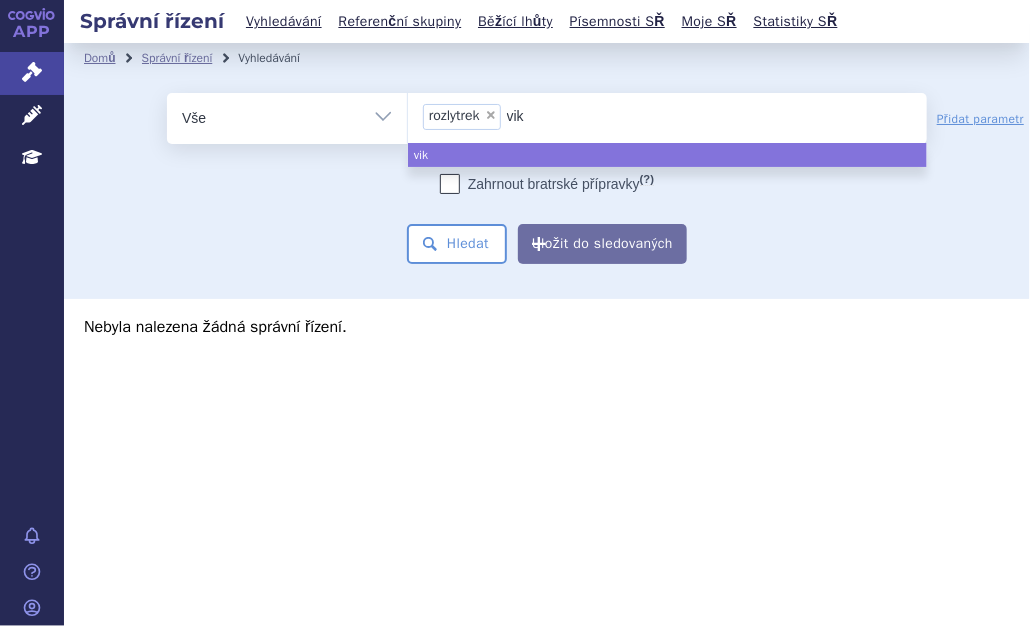 type on "vikt" 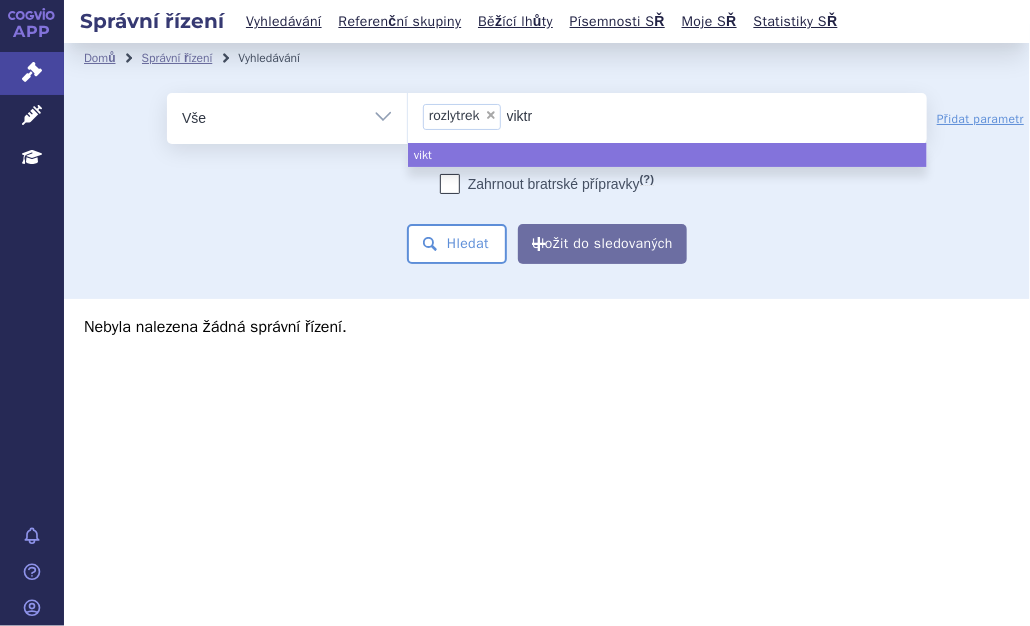 type on "viktra" 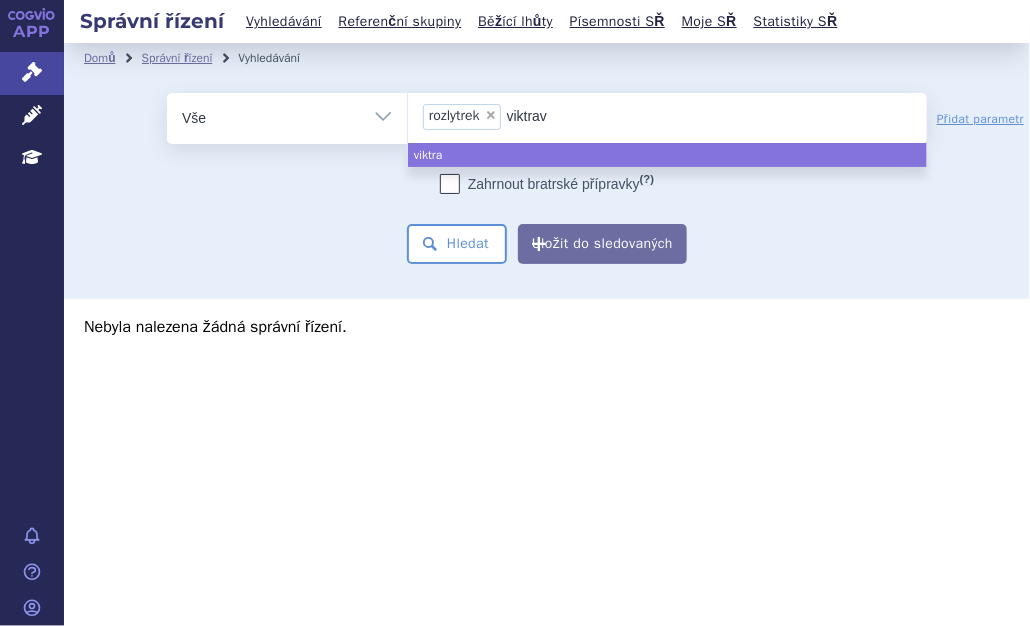 type on "viktravi" 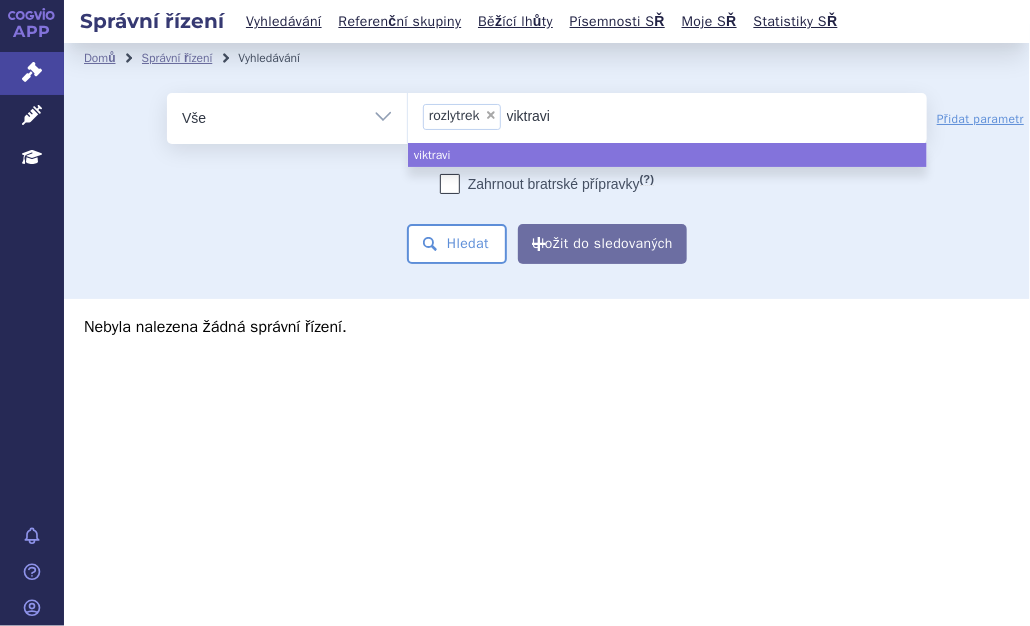 type 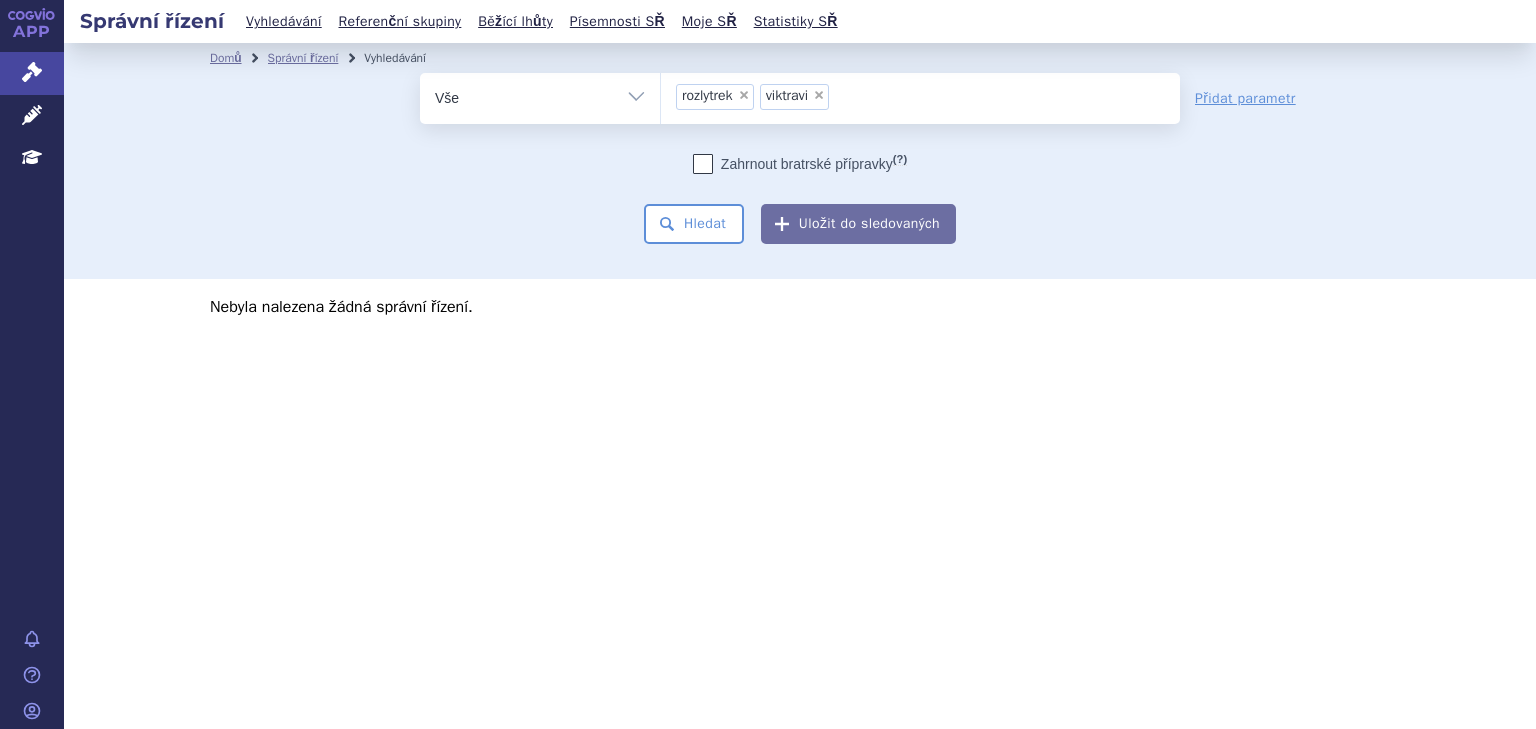 click on "×" at bounding box center [819, 95] 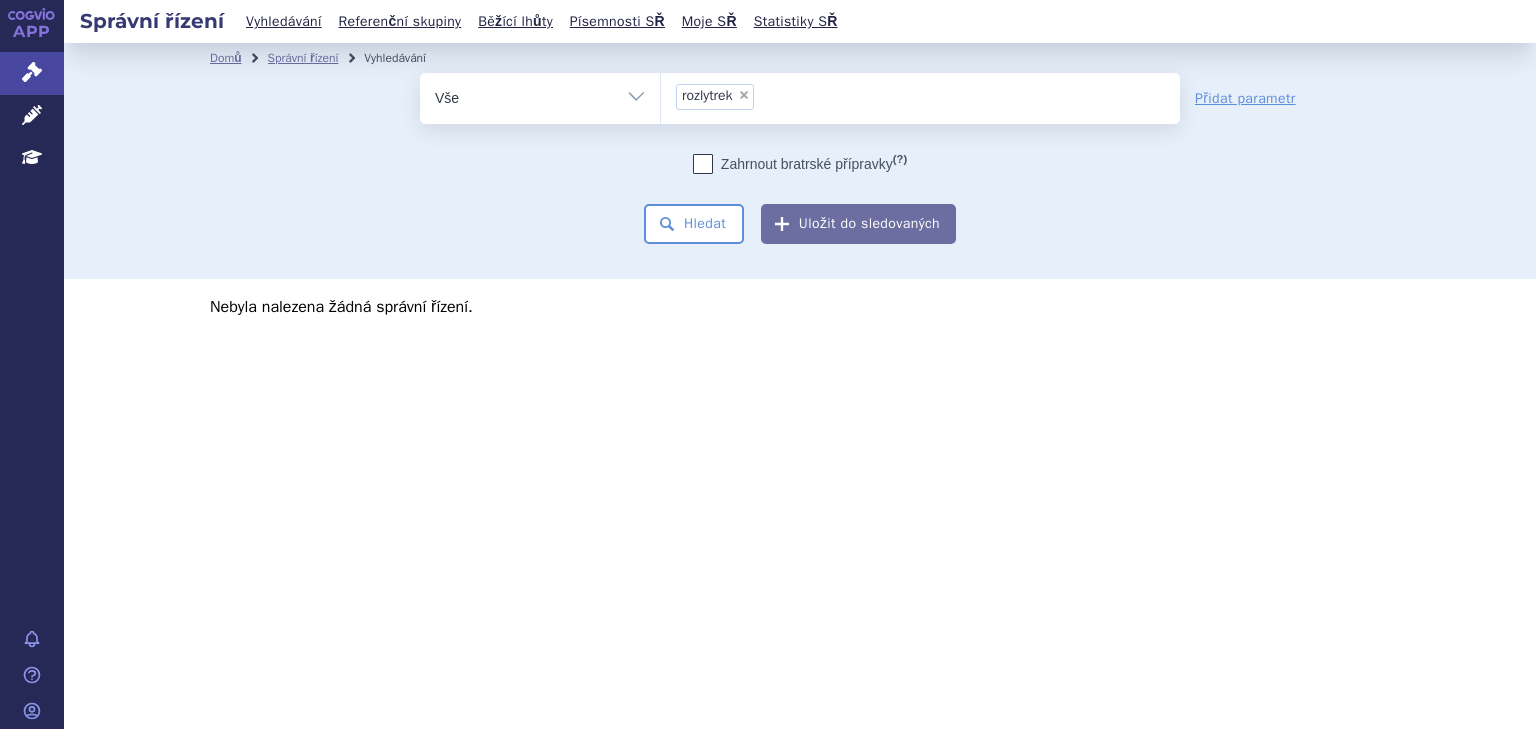 click on "× rozlytrek" at bounding box center [920, 95] 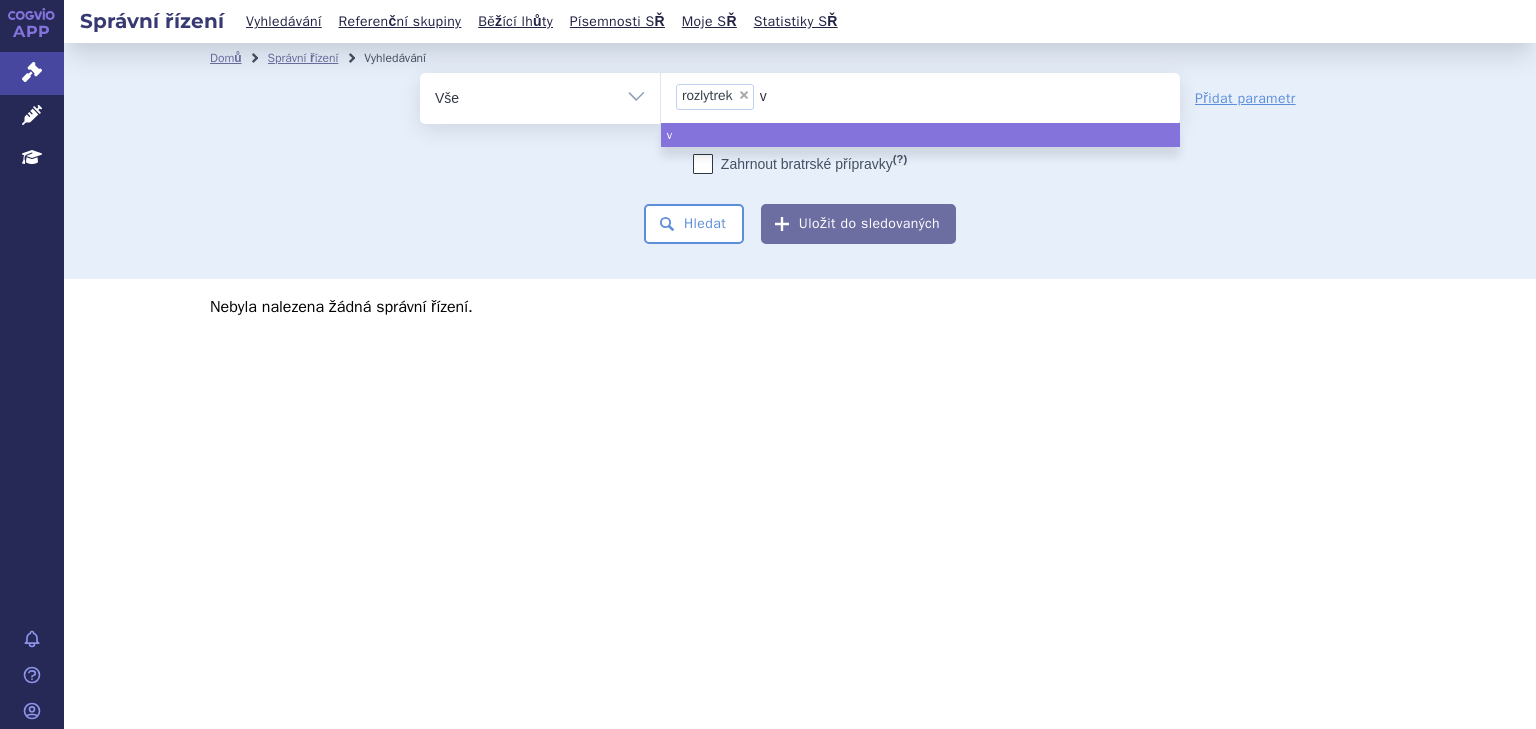 type on "vi" 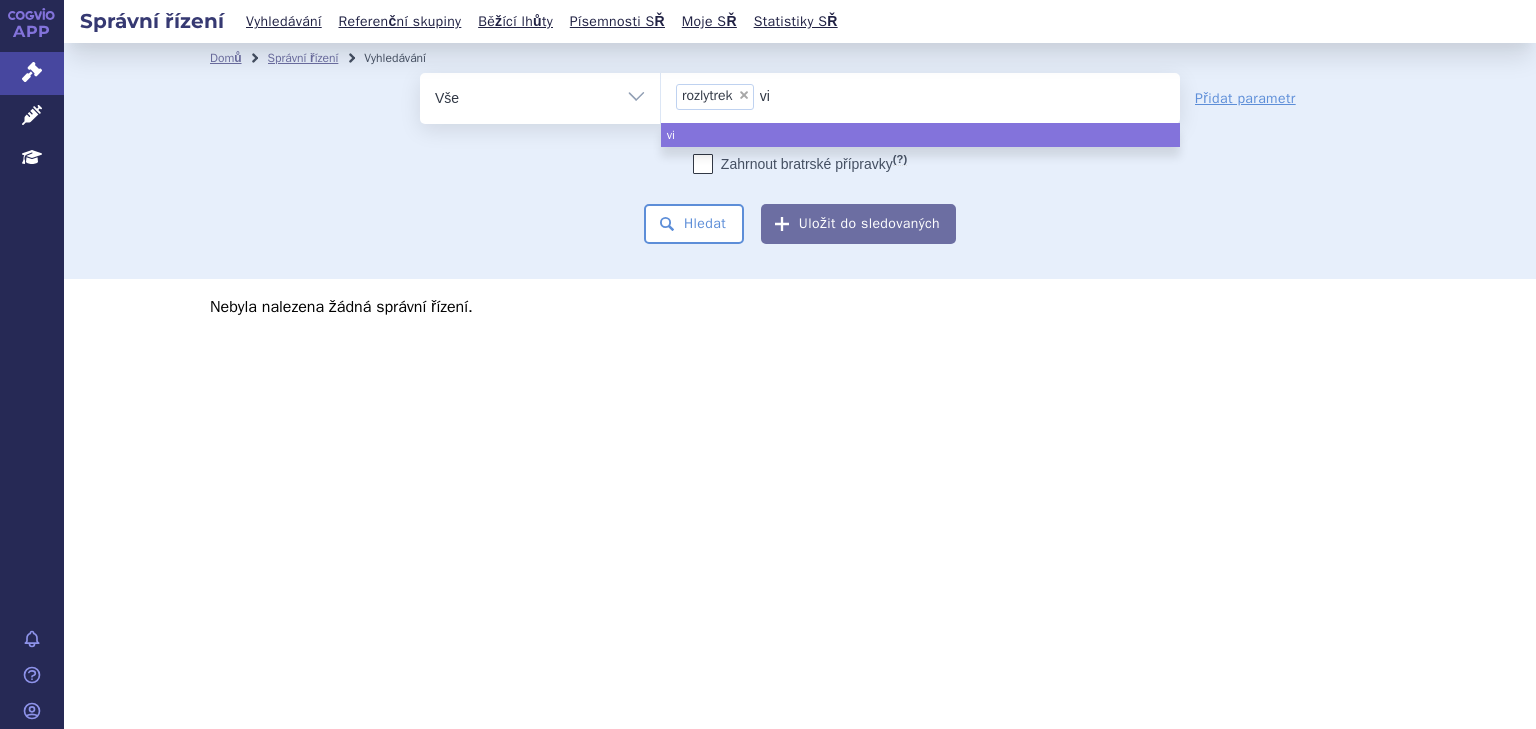 type on "vit" 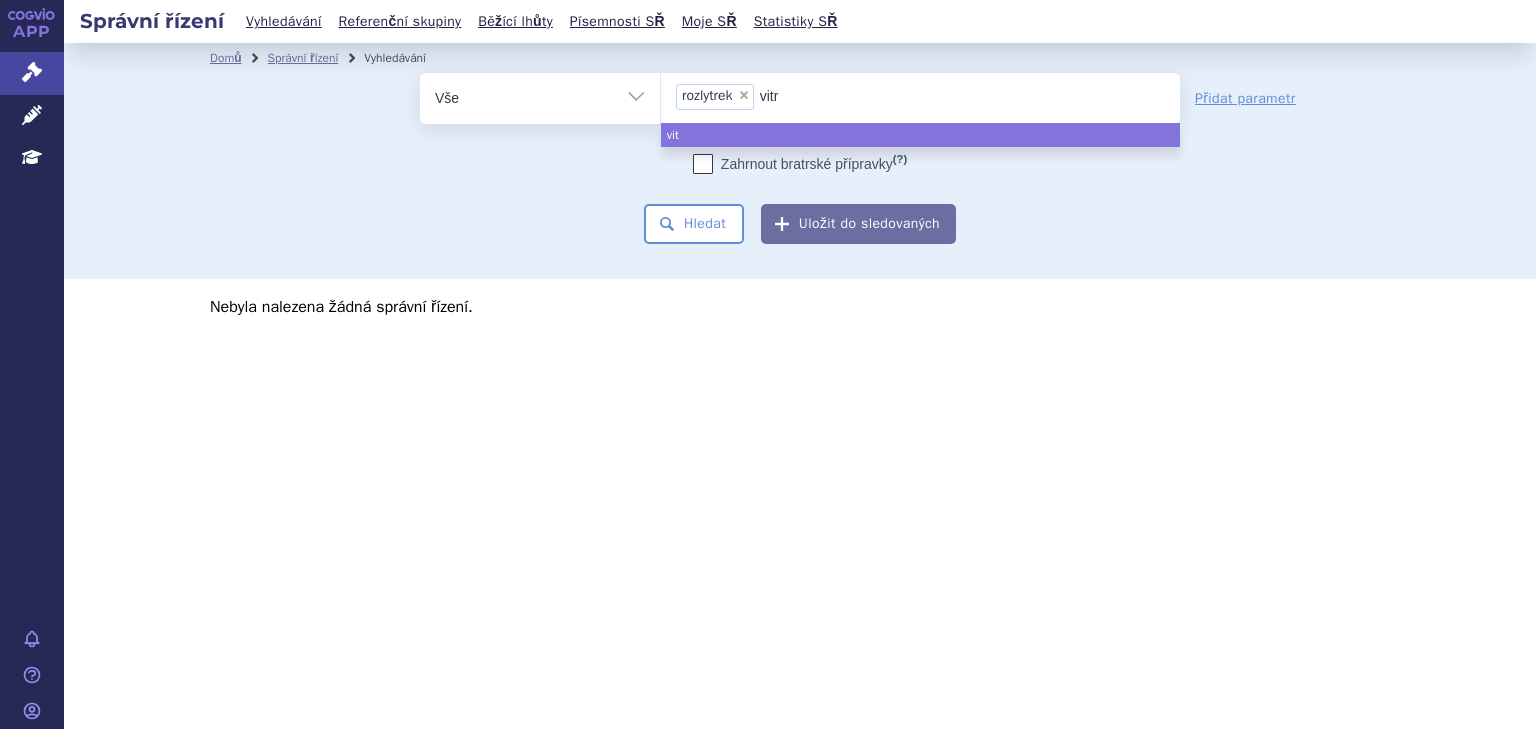 type on "vitra" 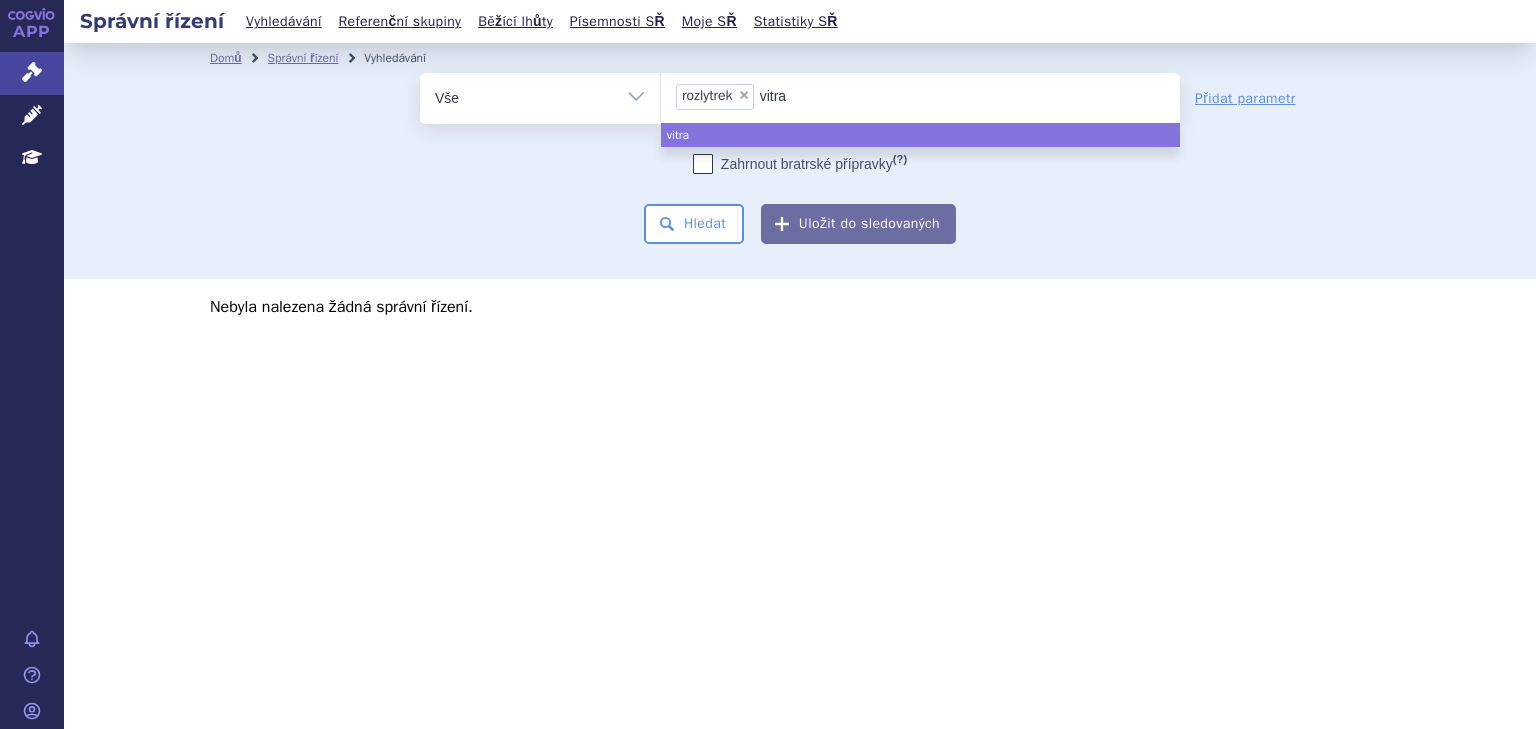 type on "vitrak" 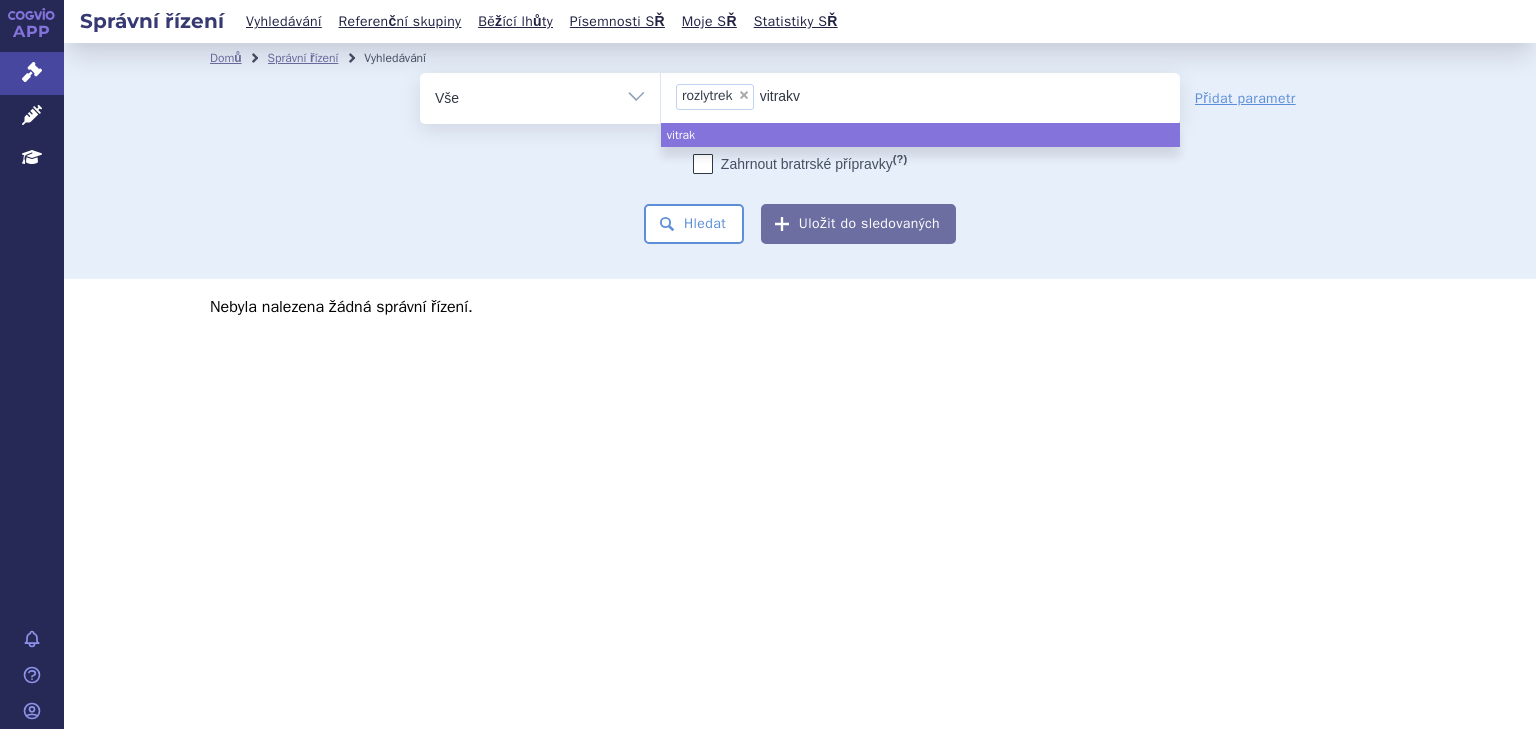 type on "vitrakvi" 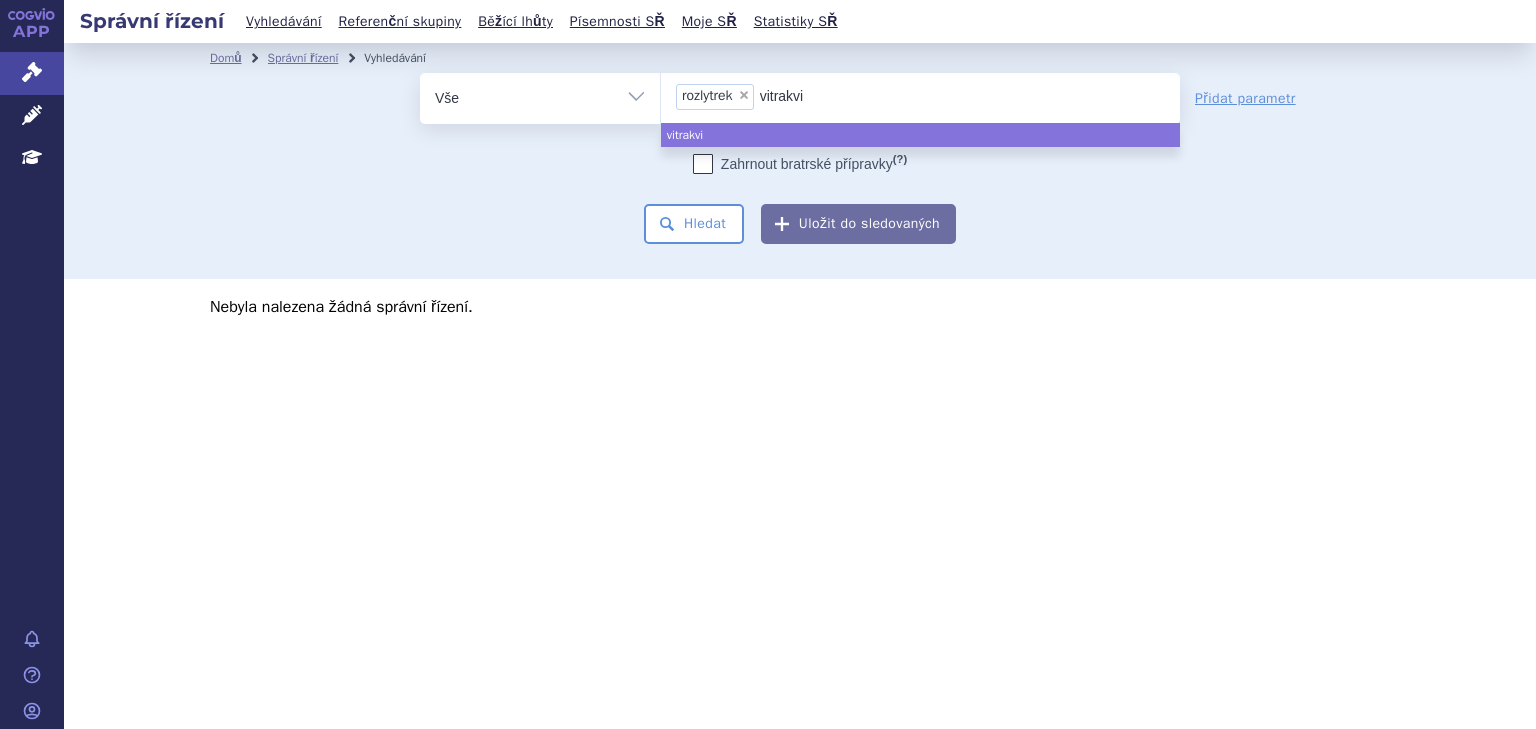type 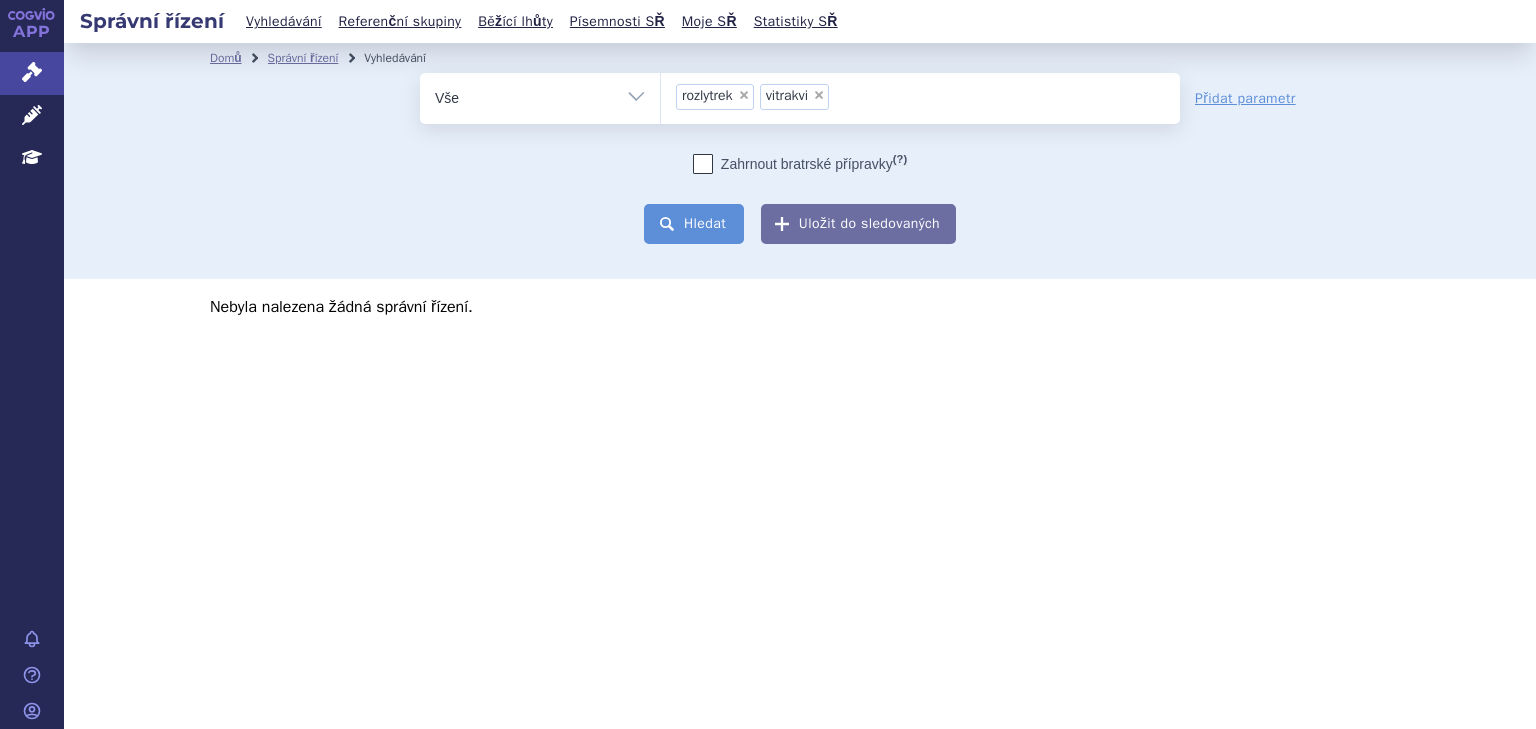 click on "Hledat" at bounding box center [694, 224] 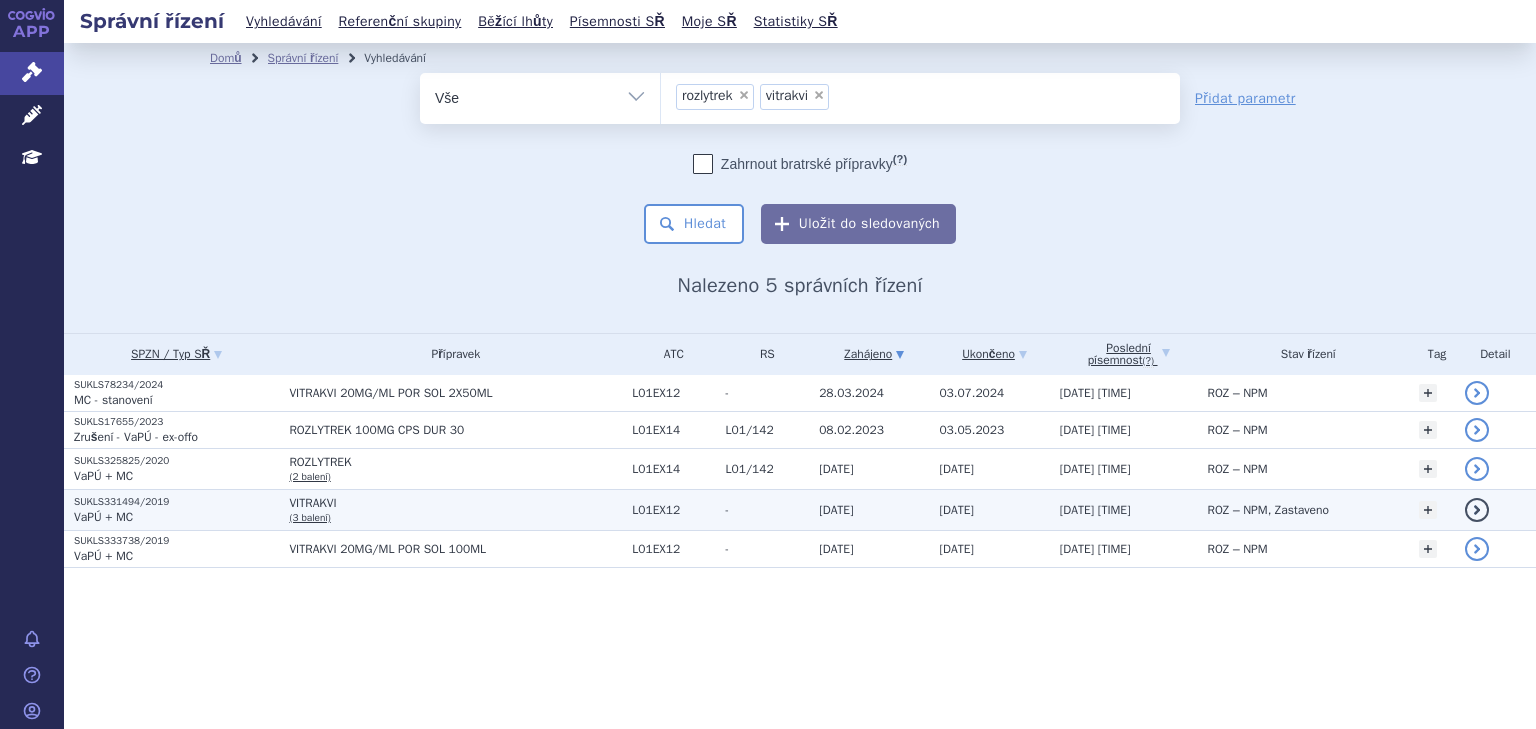 scroll, scrollTop: 0, scrollLeft: 0, axis: both 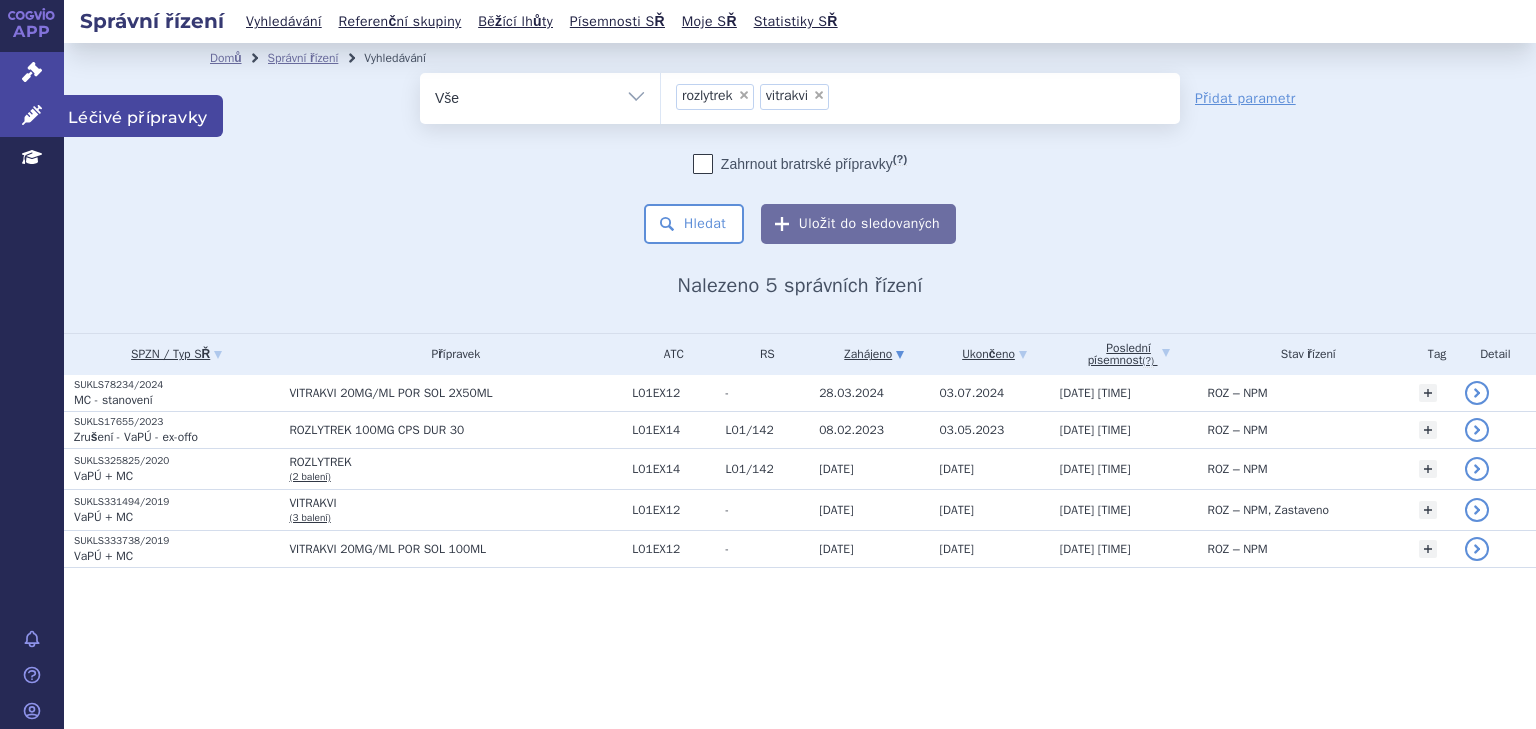click 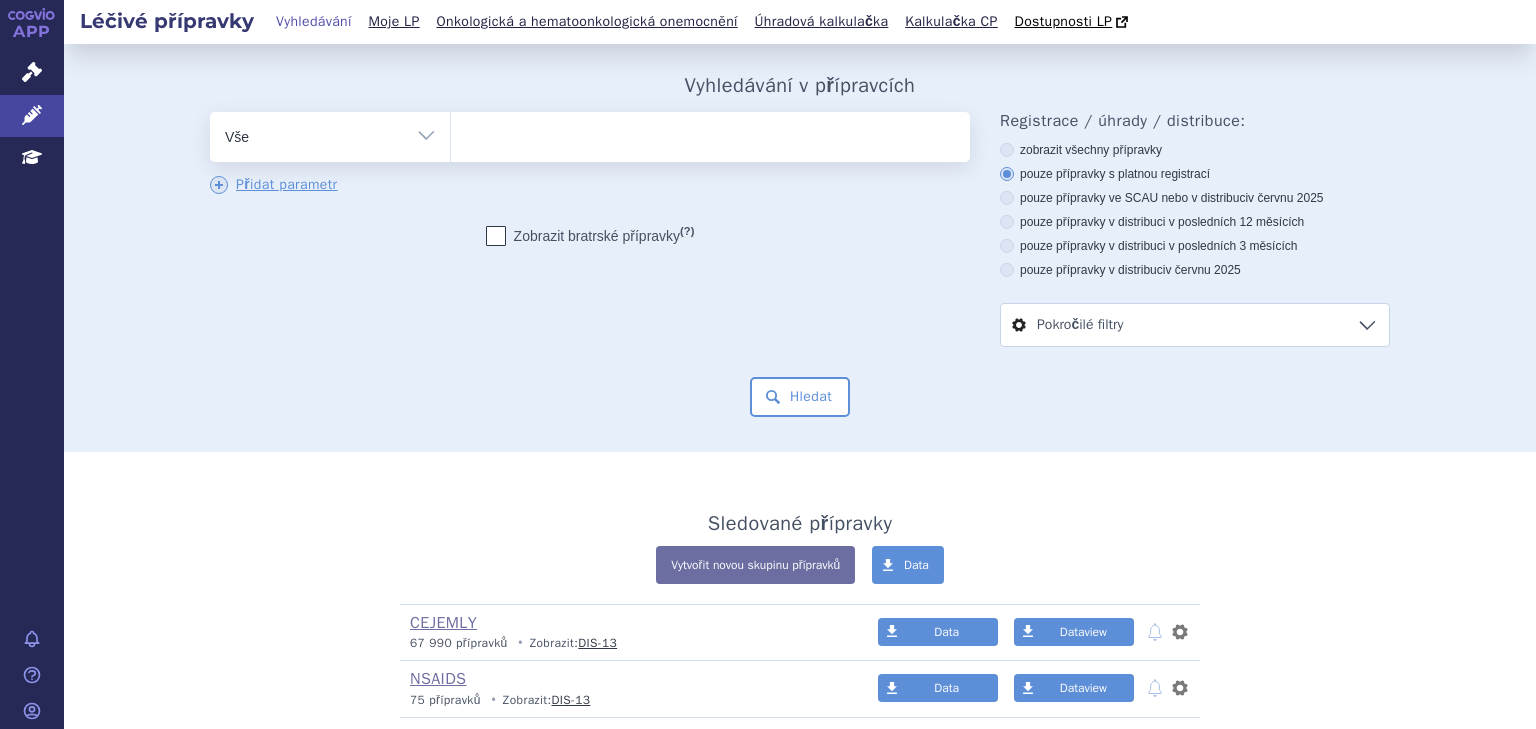 scroll, scrollTop: 0, scrollLeft: 0, axis: both 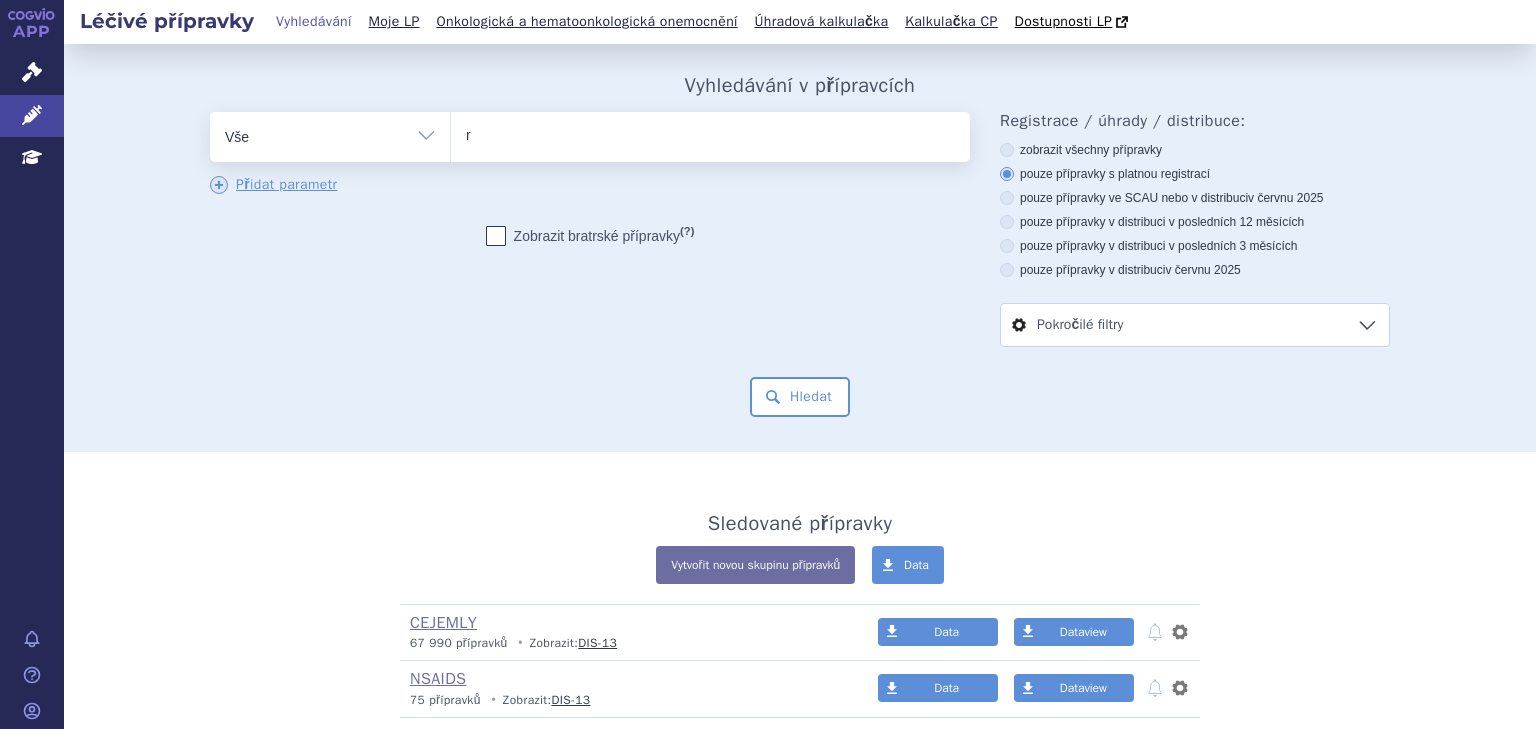 type on "ro" 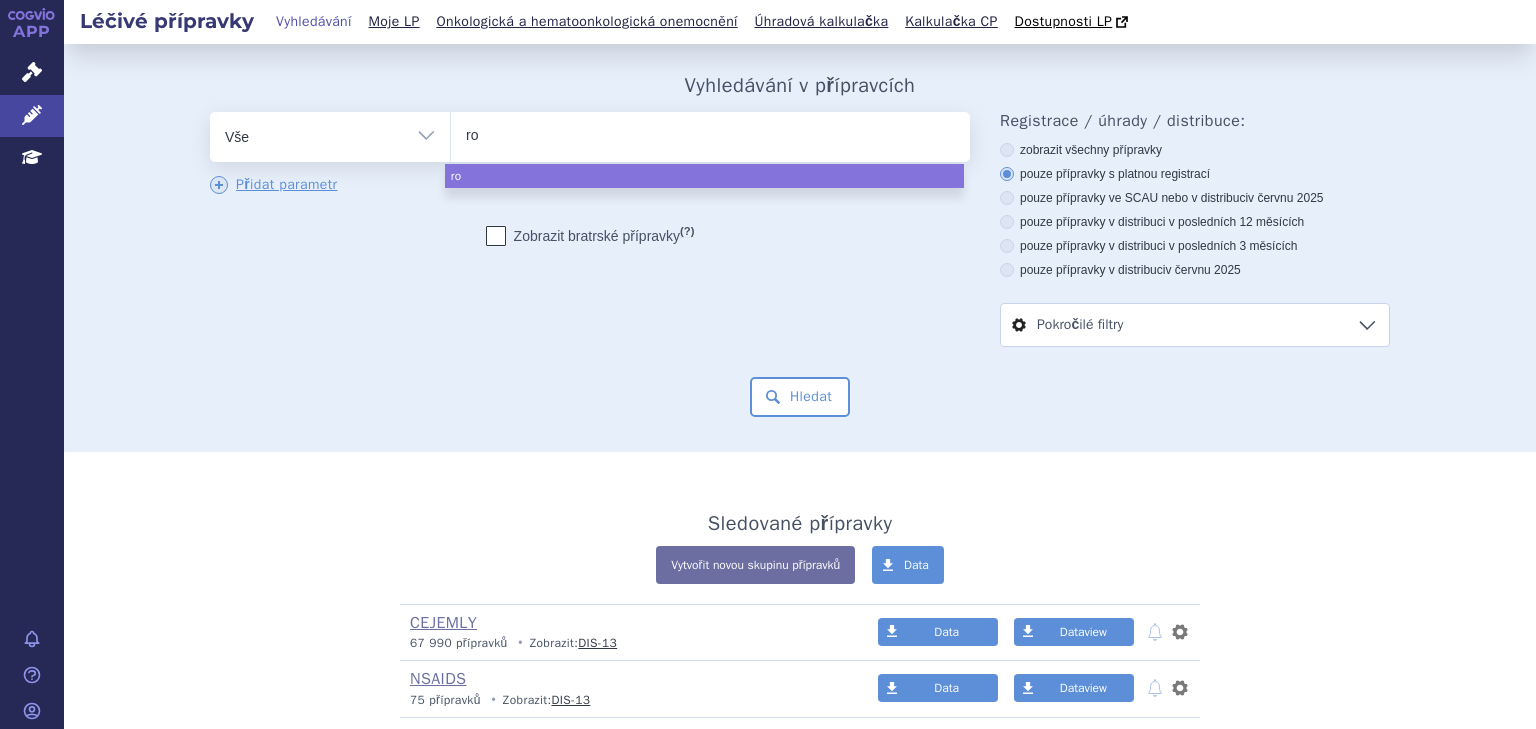 type on "roz" 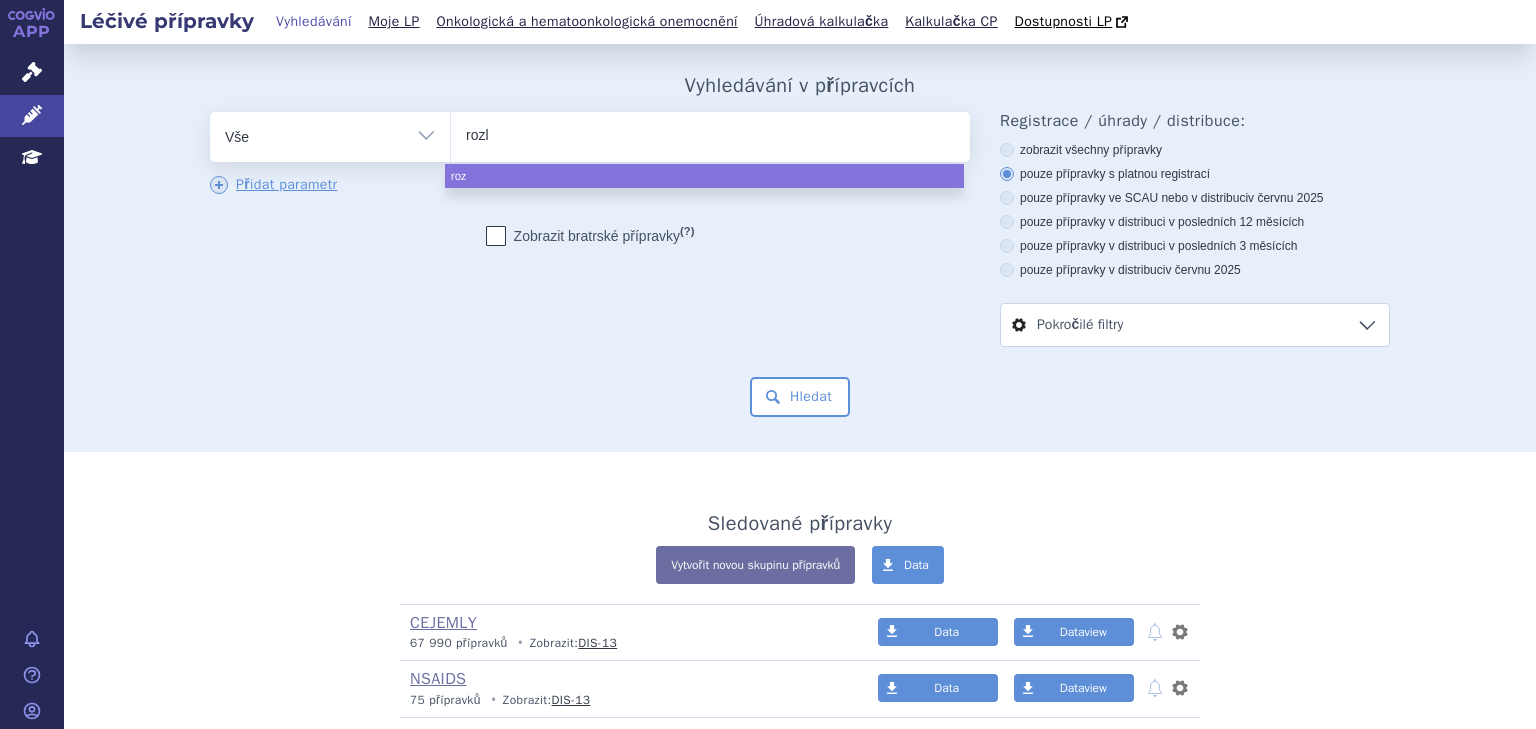 type on "rozly" 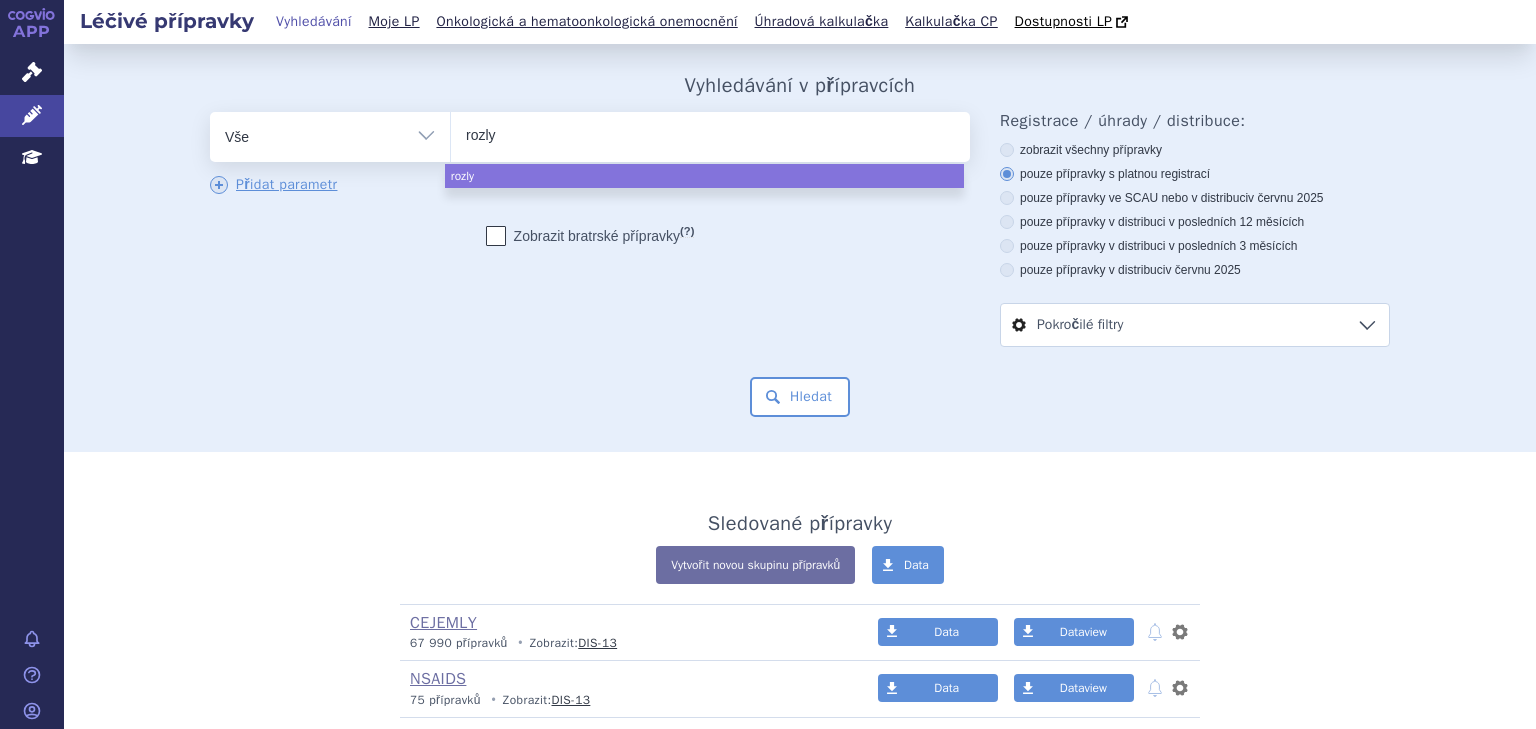type on "rozlyt" 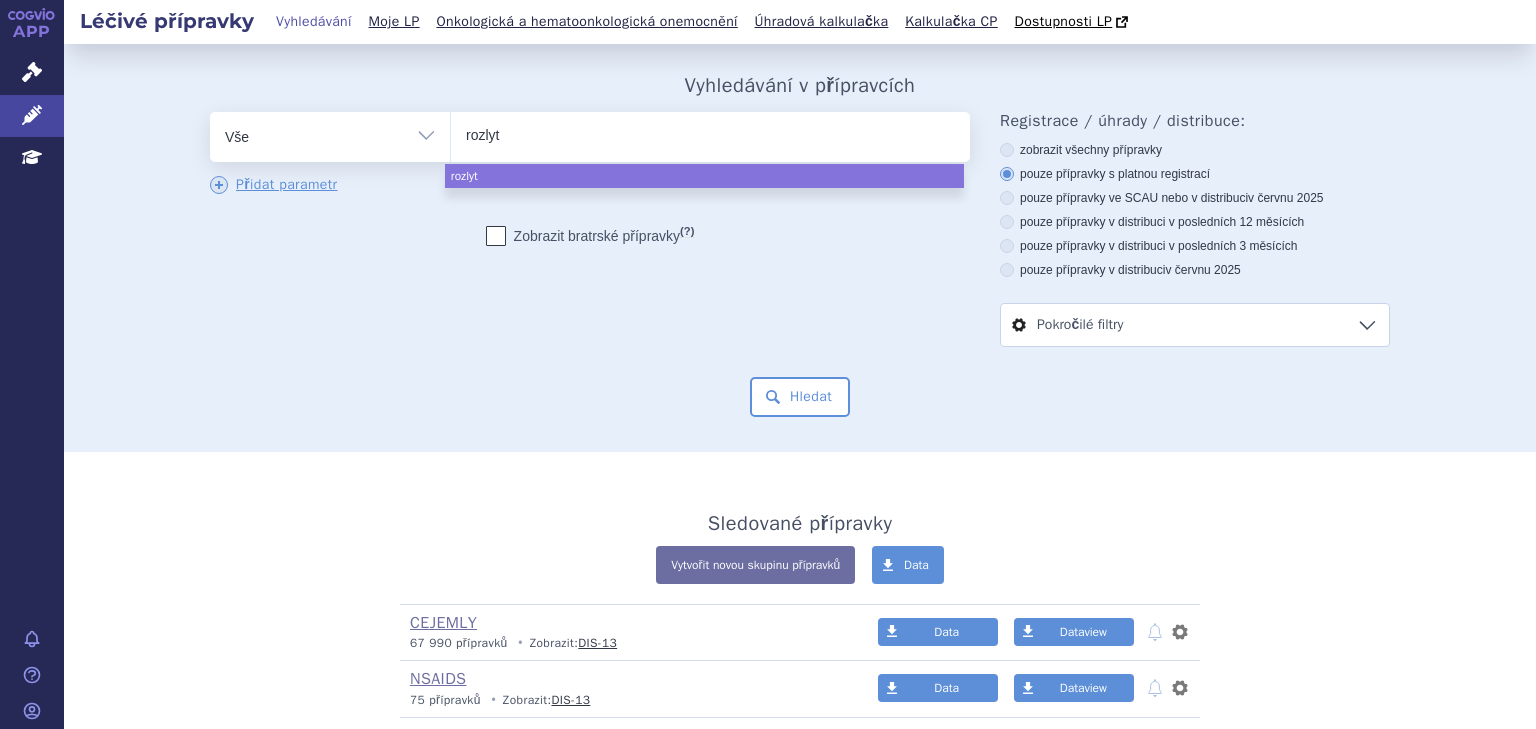 type on "rozlytr" 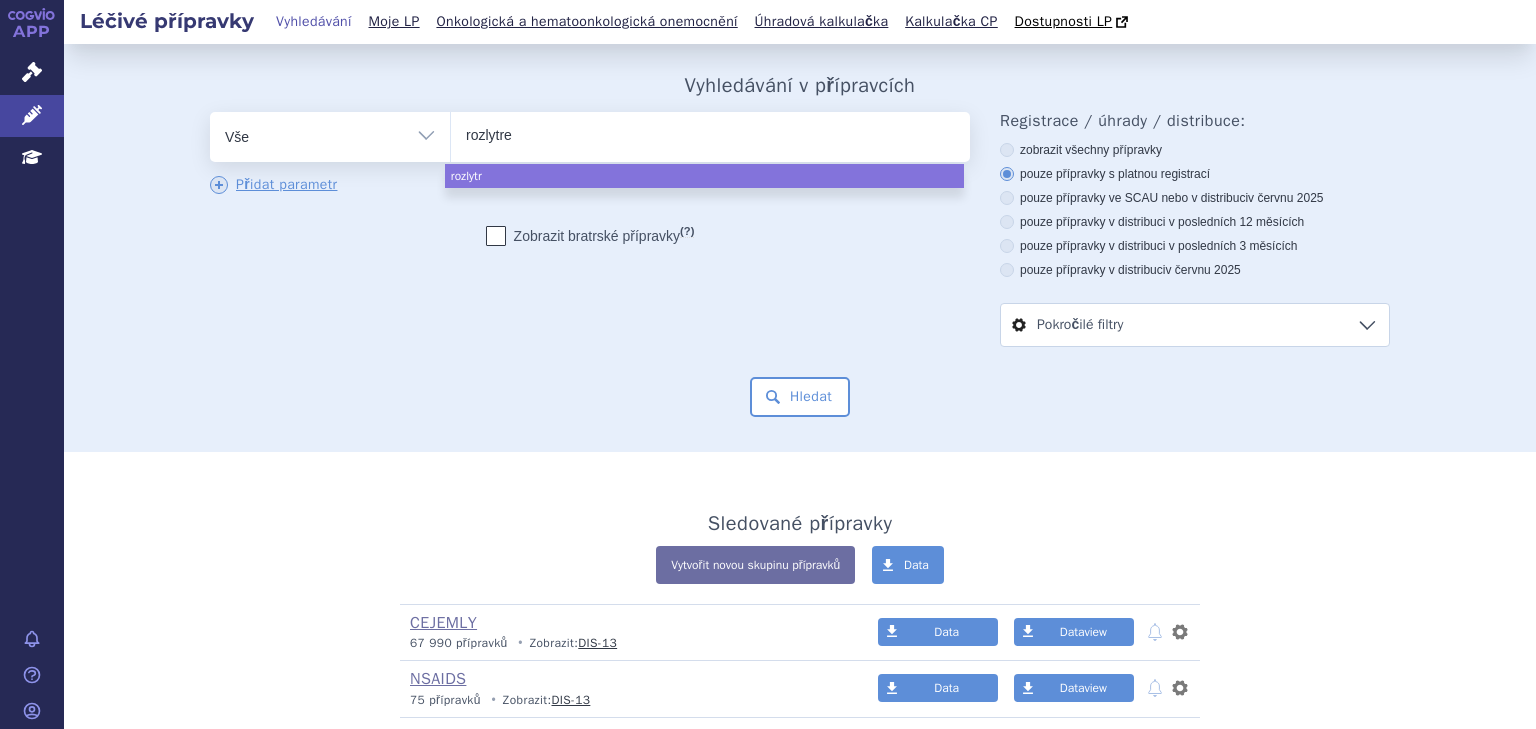 type on "rozlytrek" 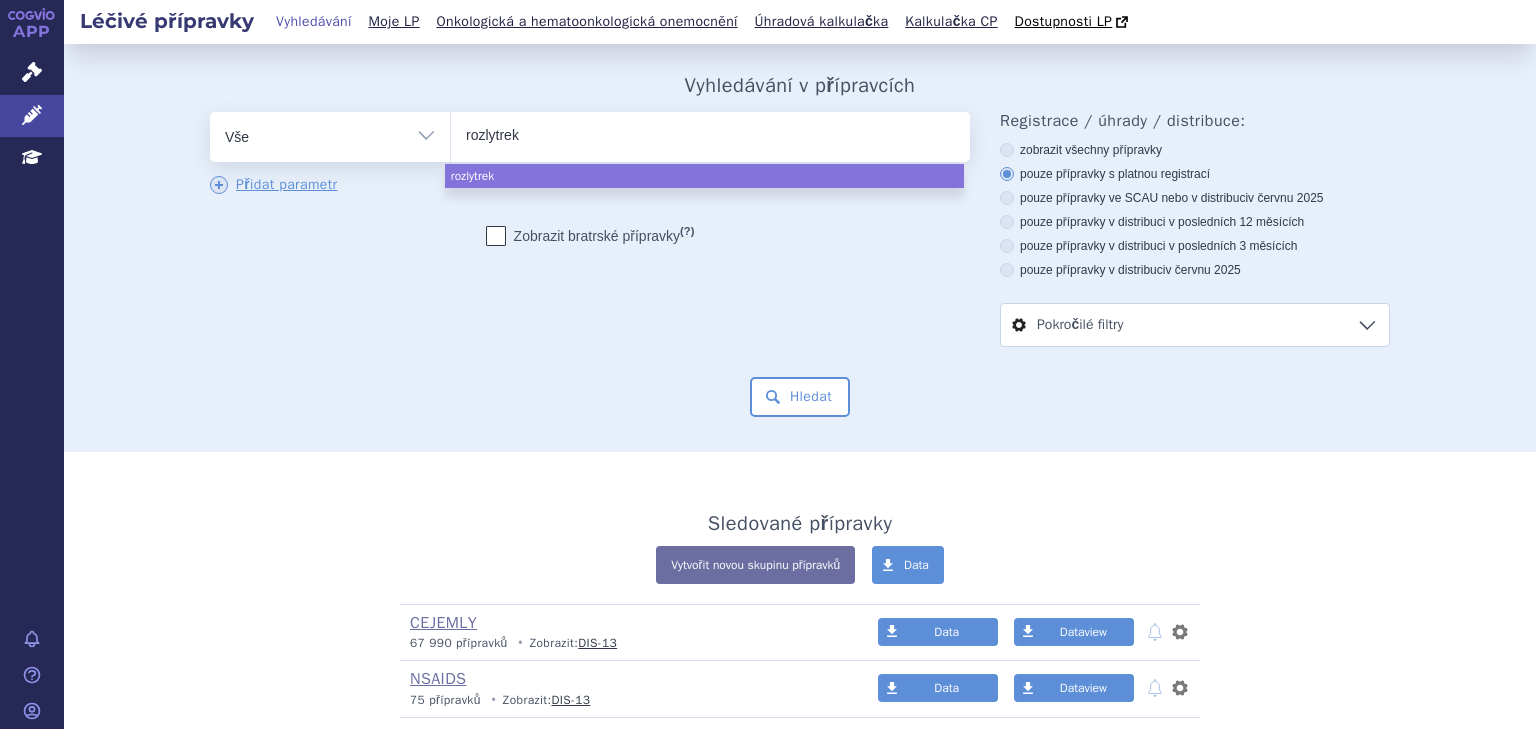 select on "rozlytrek" 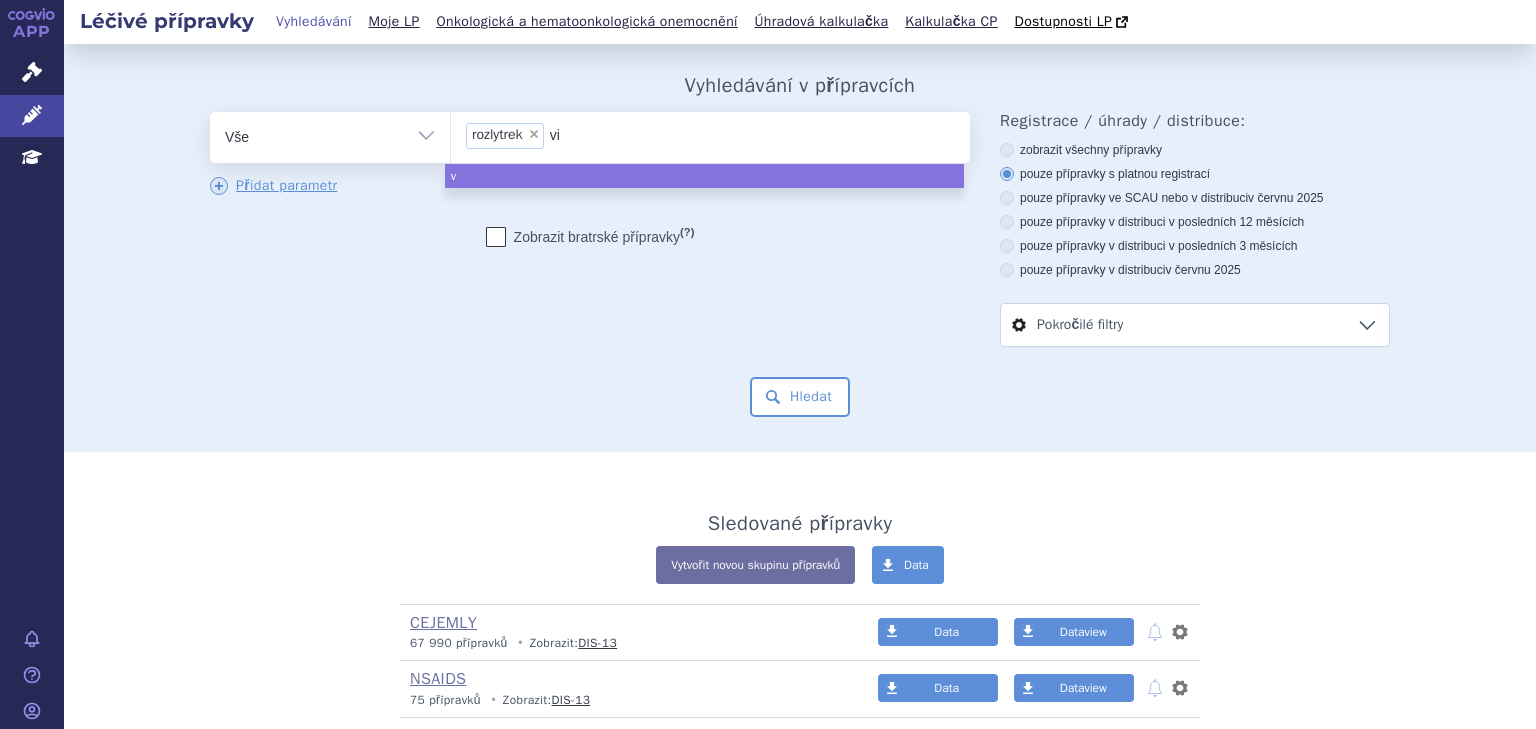 type on "vit" 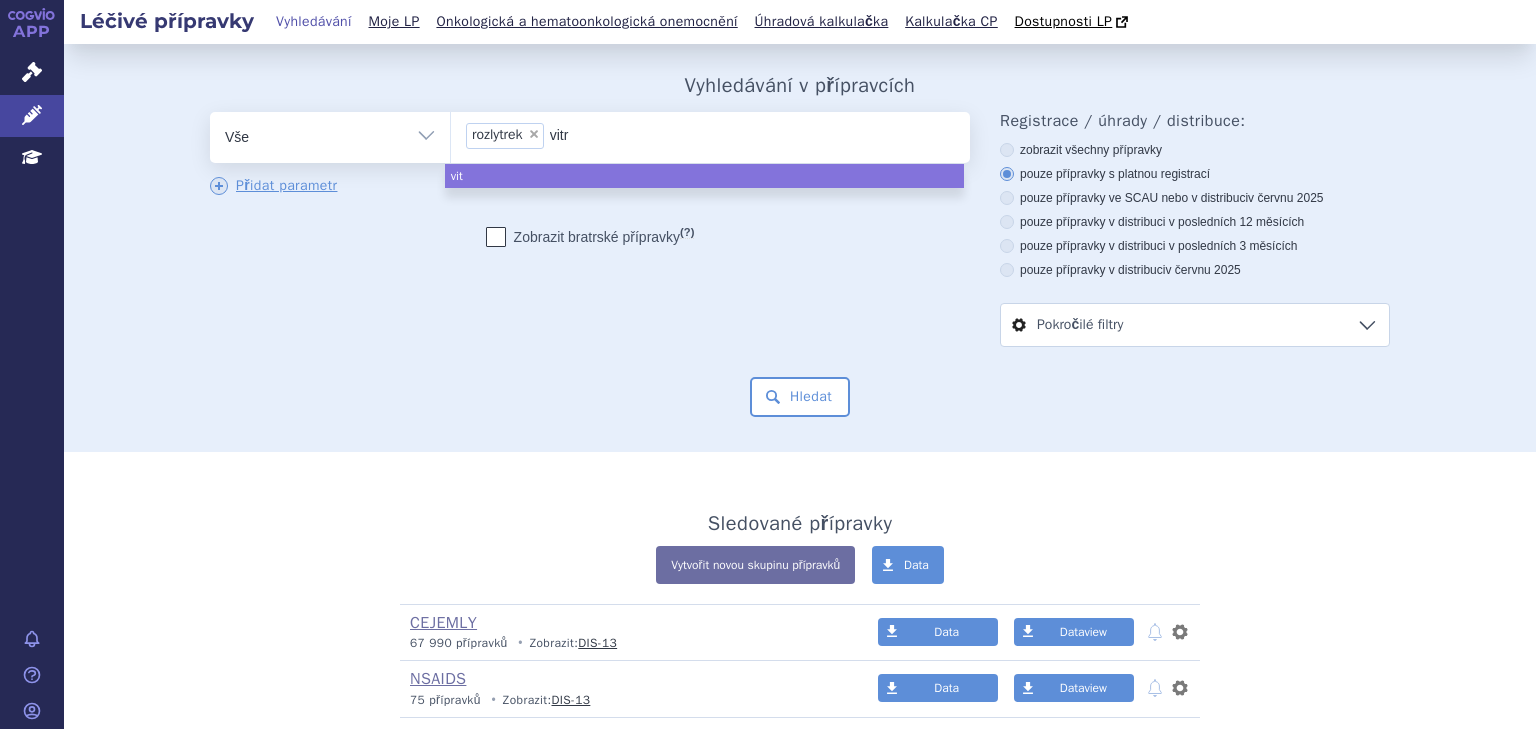 type on "vitra" 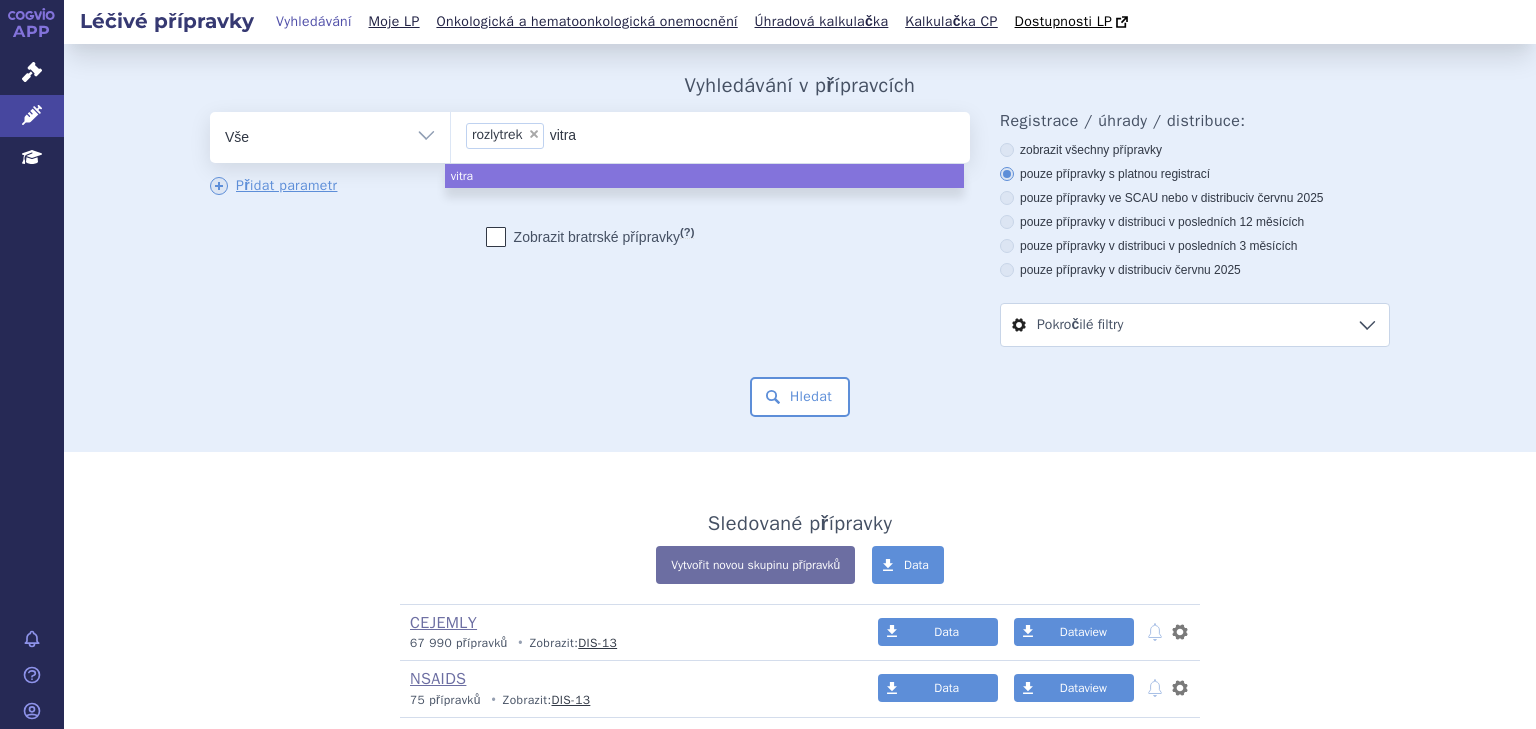 type on "vitrak" 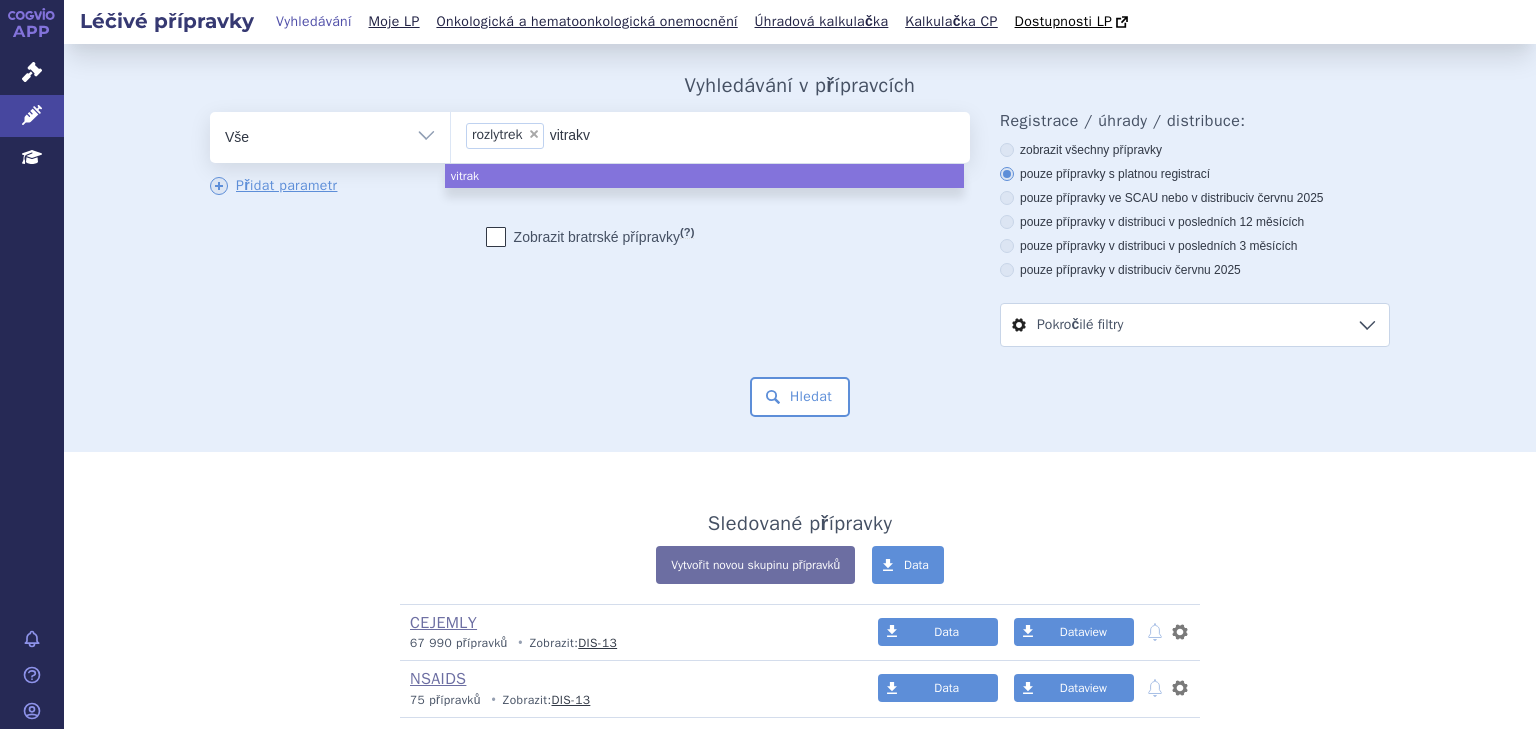 type on "vitrakvi" 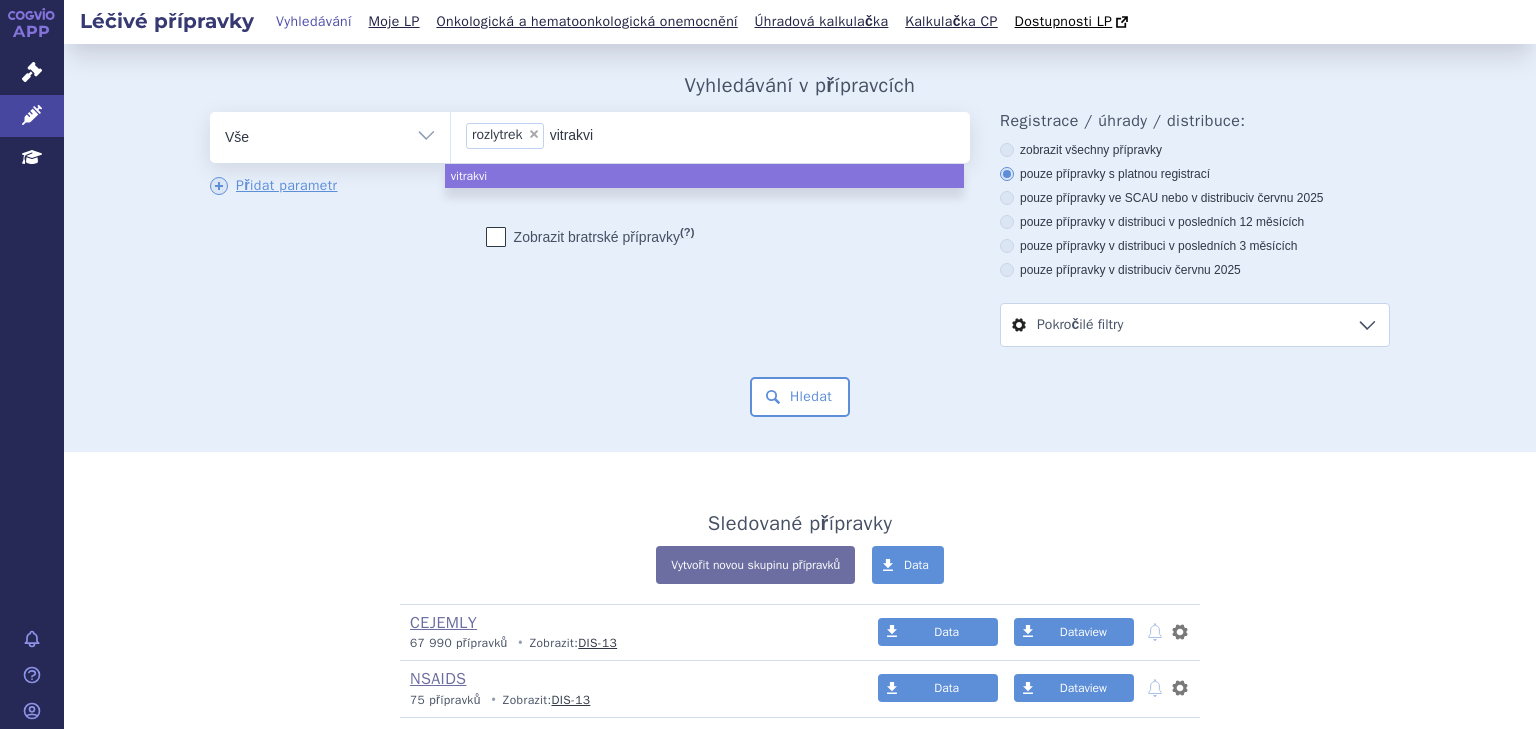 type 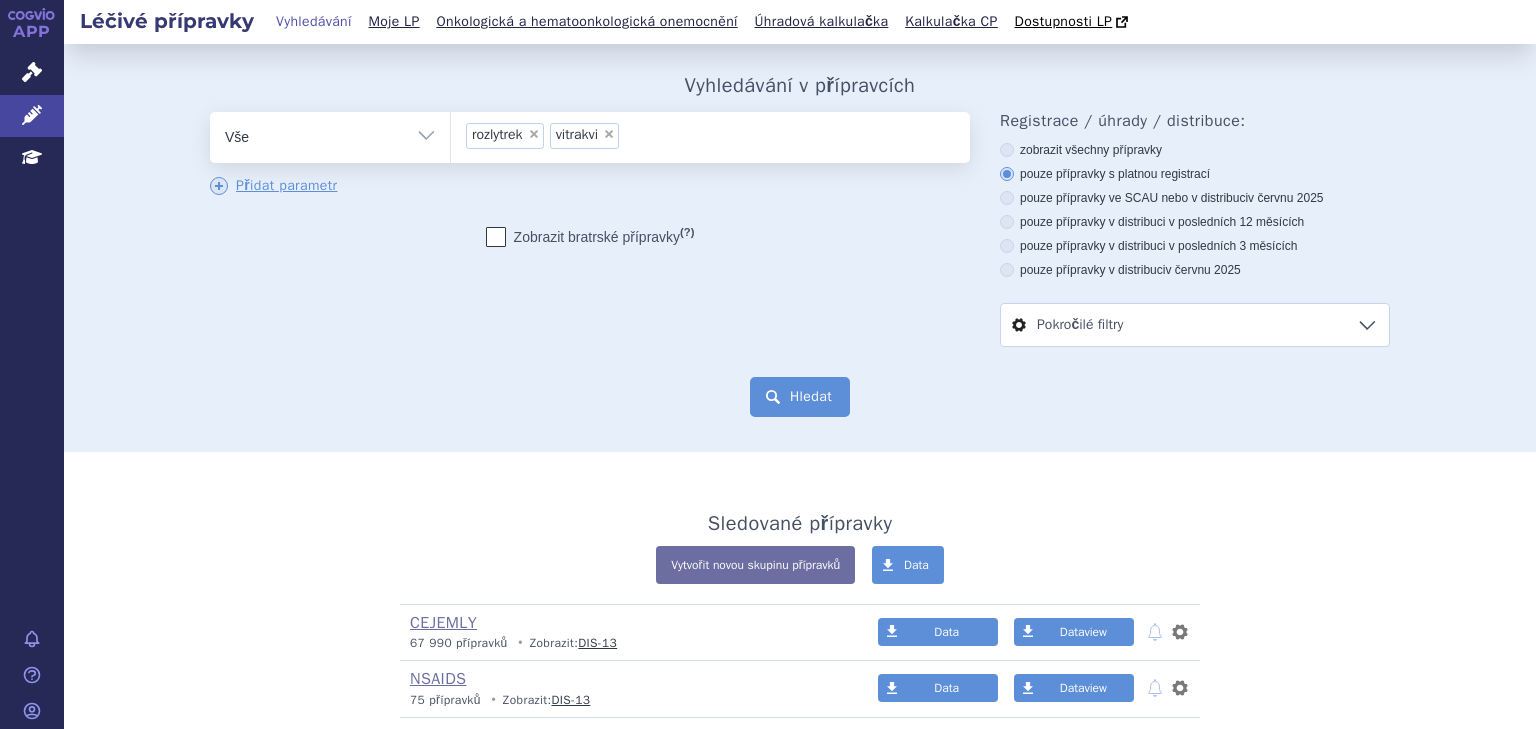 click on "Hledat" at bounding box center [800, 397] 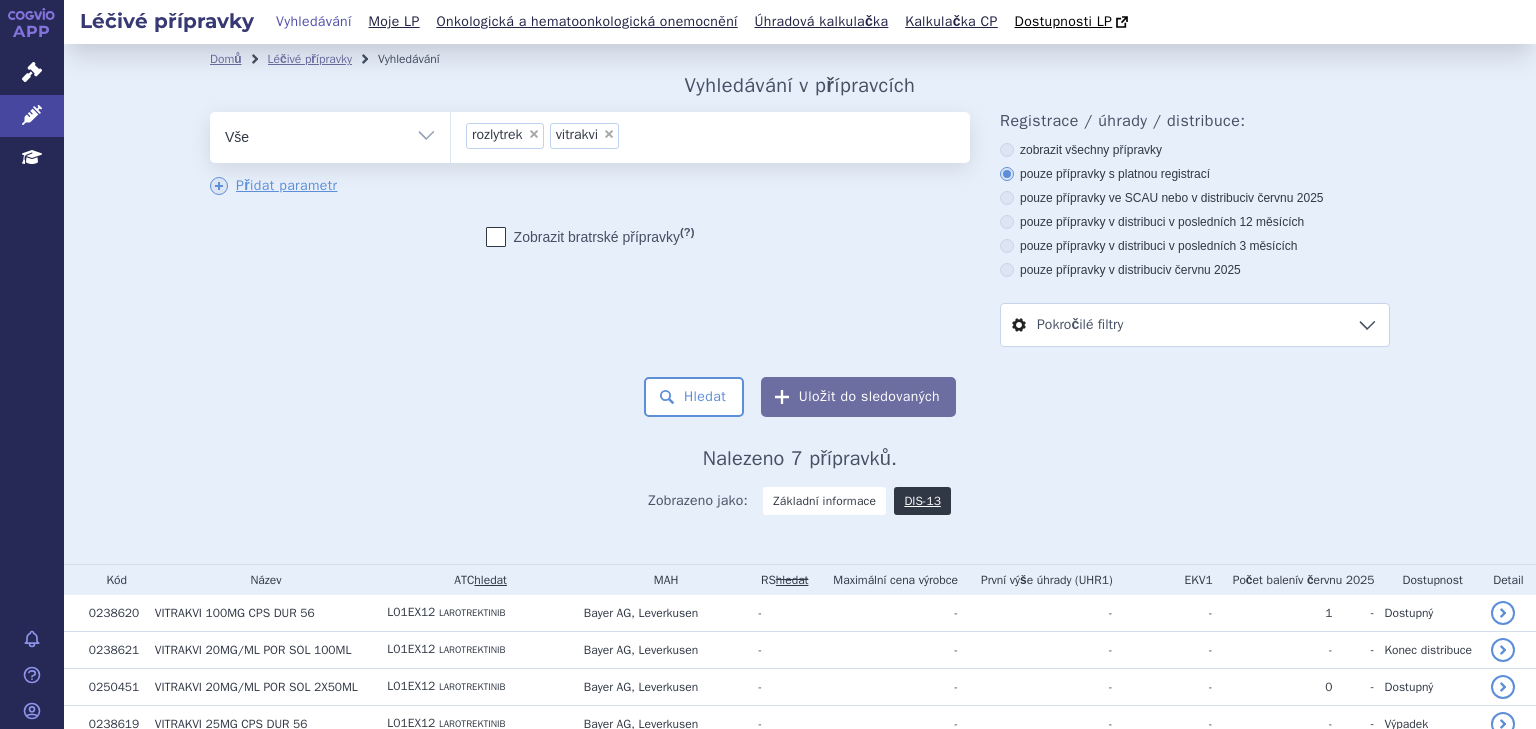 scroll, scrollTop: 0, scrollLeft: 0, axis: both 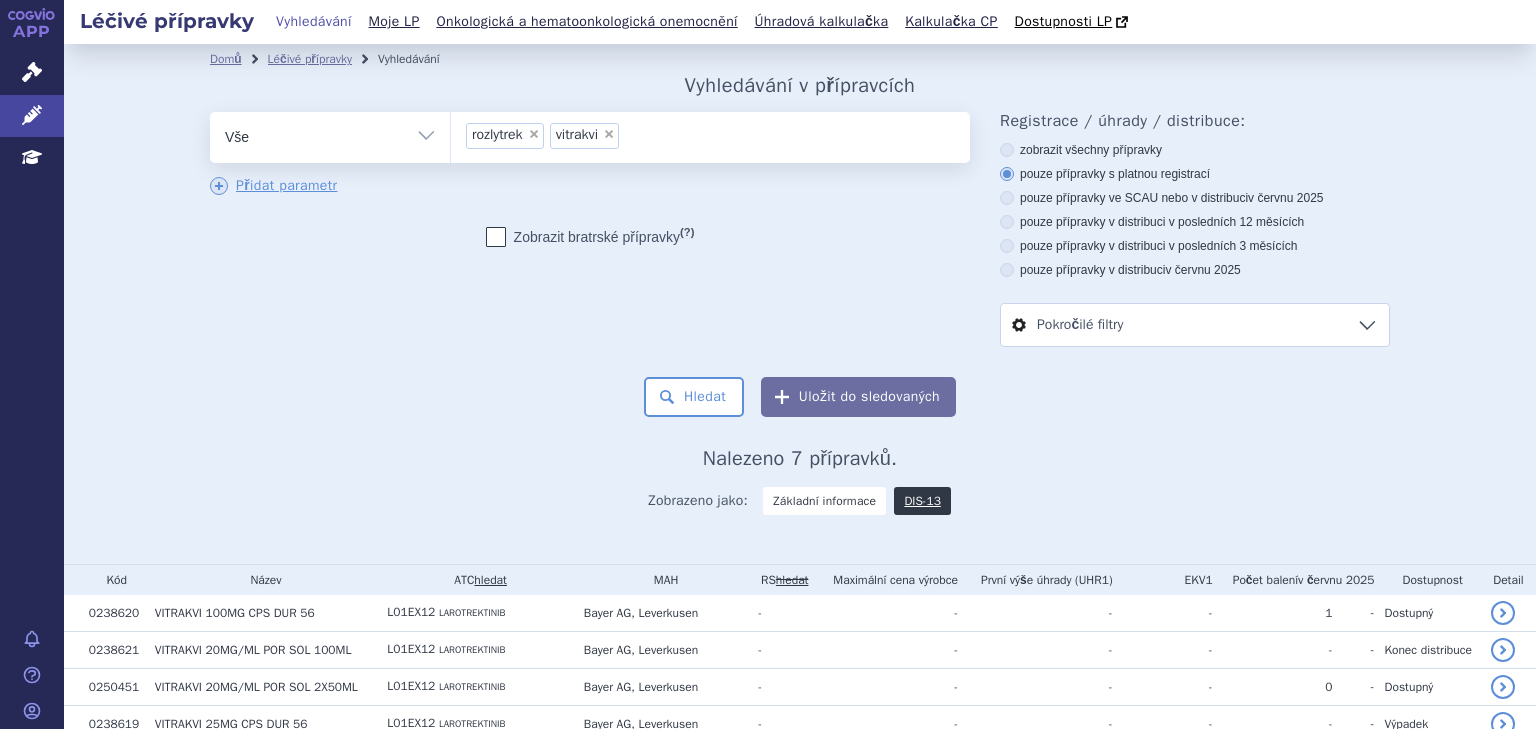click on "pouze přípravky v distribuci v posledních 12 měsících" at bounding box center (1195, 222) 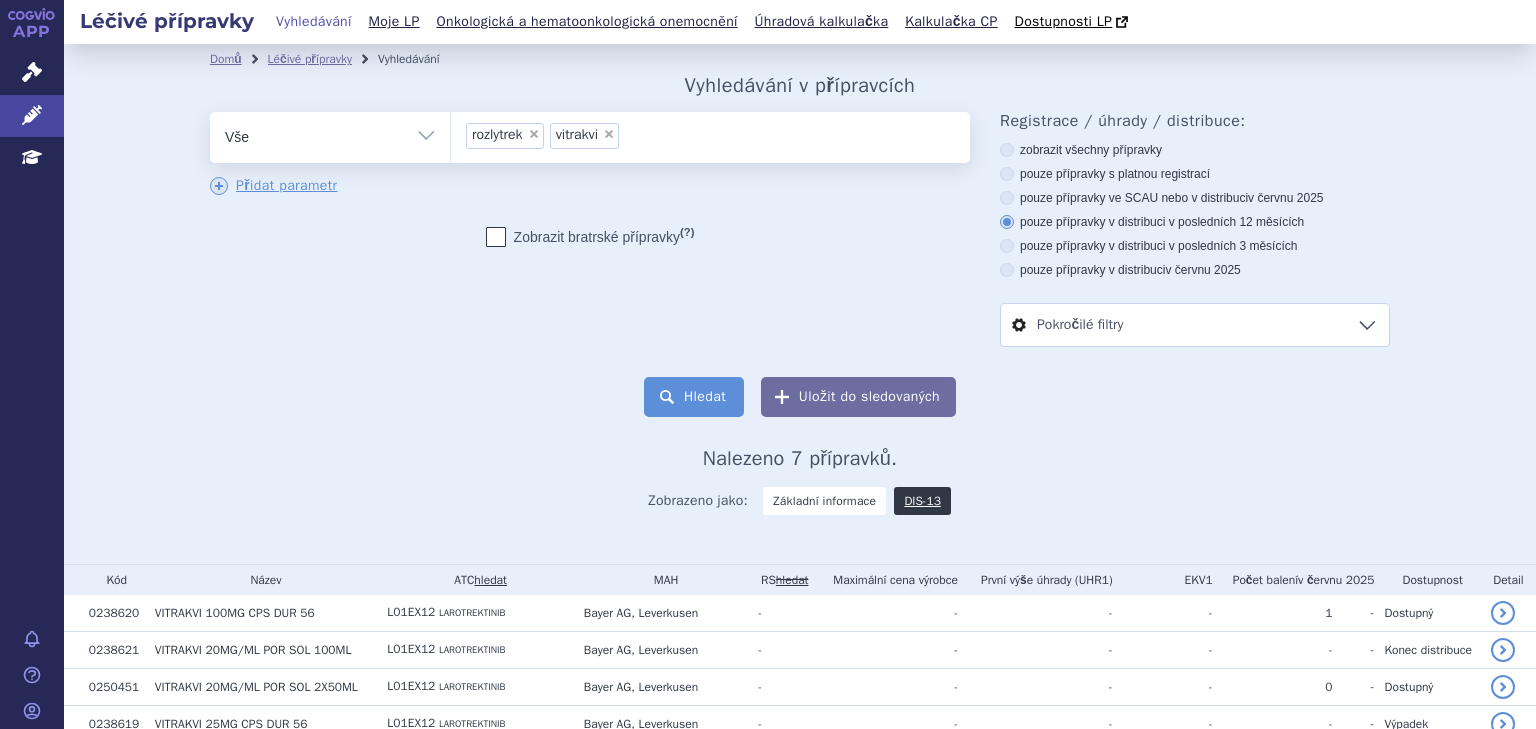 click on "Hledat" at bounding box center (694, 397) 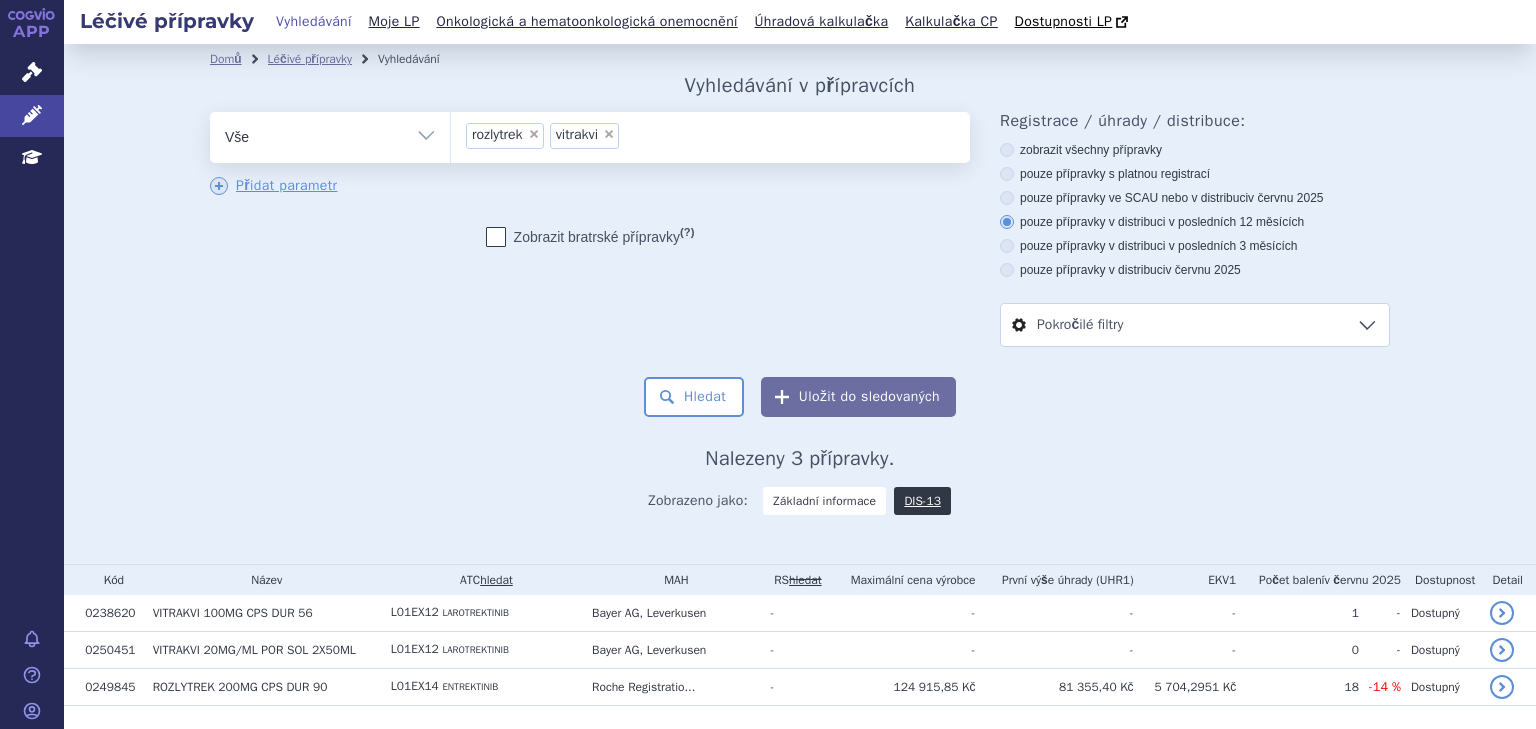 scroll, scrollTop: 0, scrollLeft: 0, axis: both 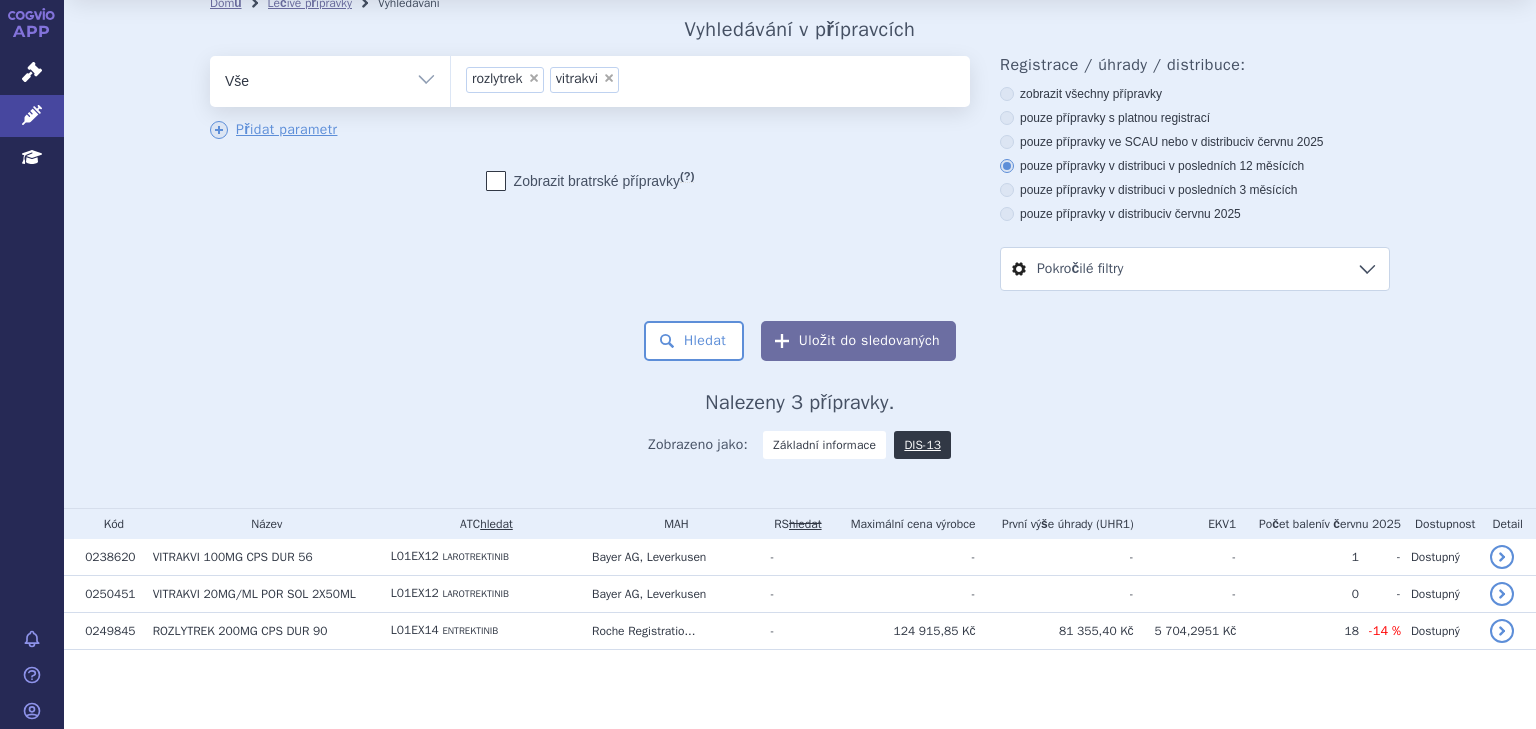 click on "Hledat
Uložit do sledovaných" at bounding box center [800, 341] 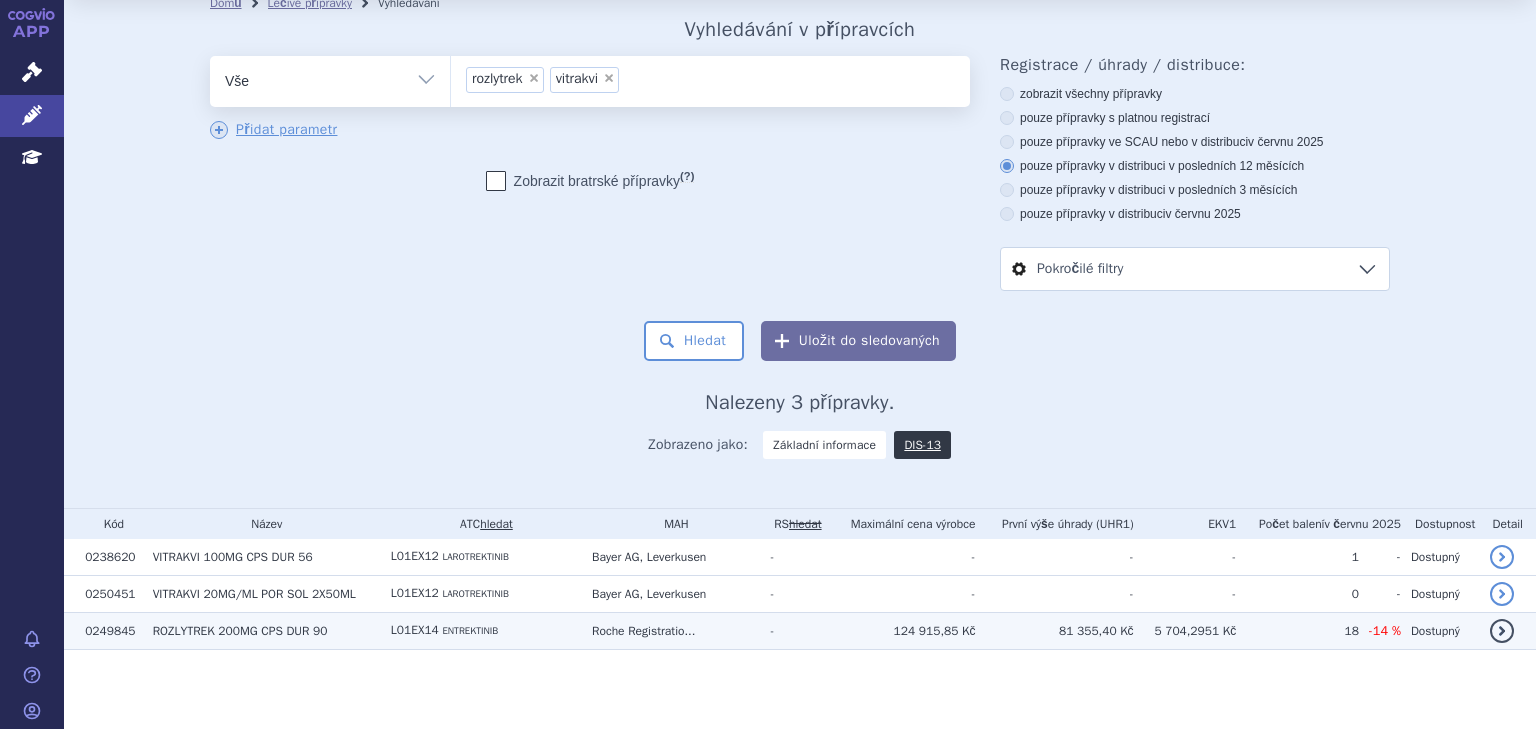 click on "Roche Registratio..." at bounding box center (671, 630) 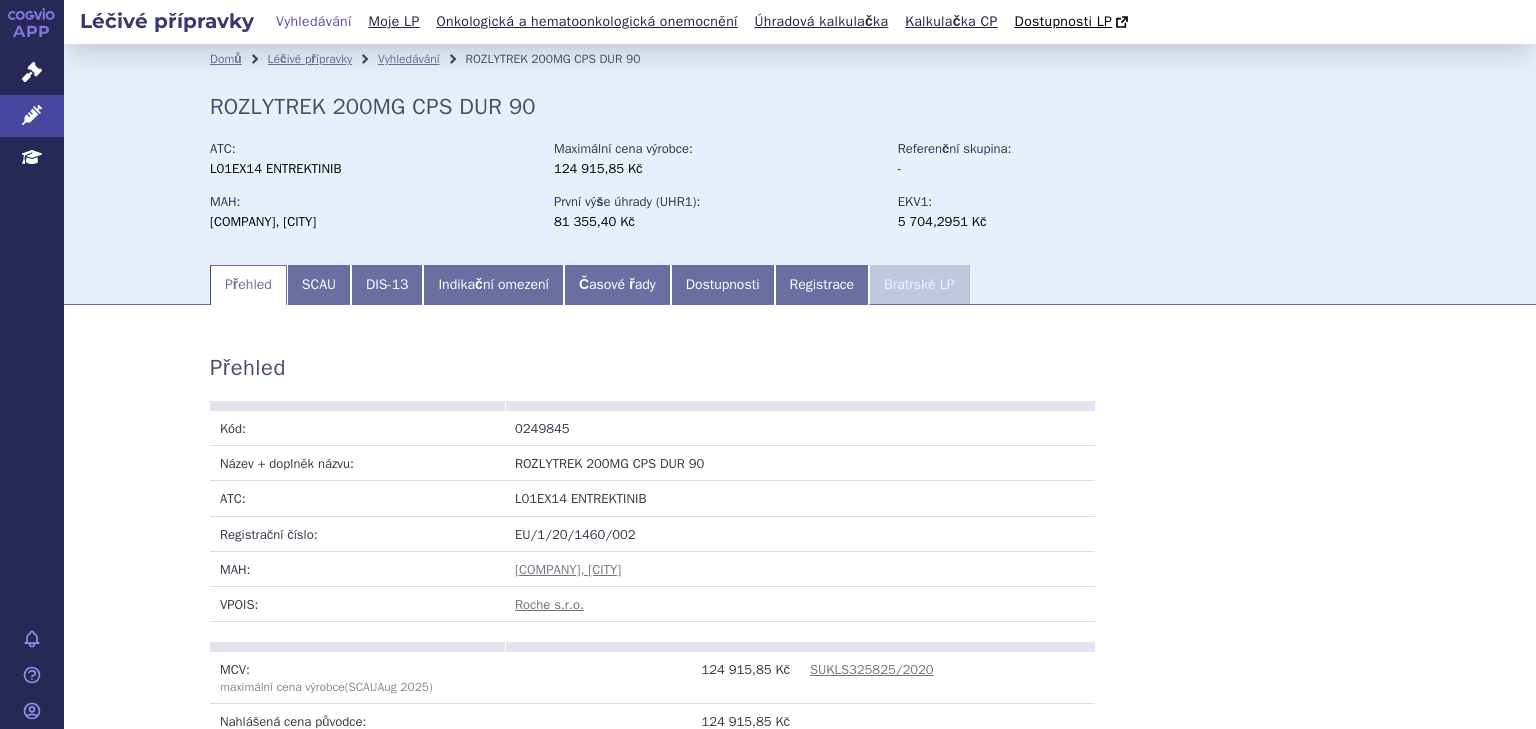 scroll, scrollTop: 0, scrollLeft: 0, axis: both 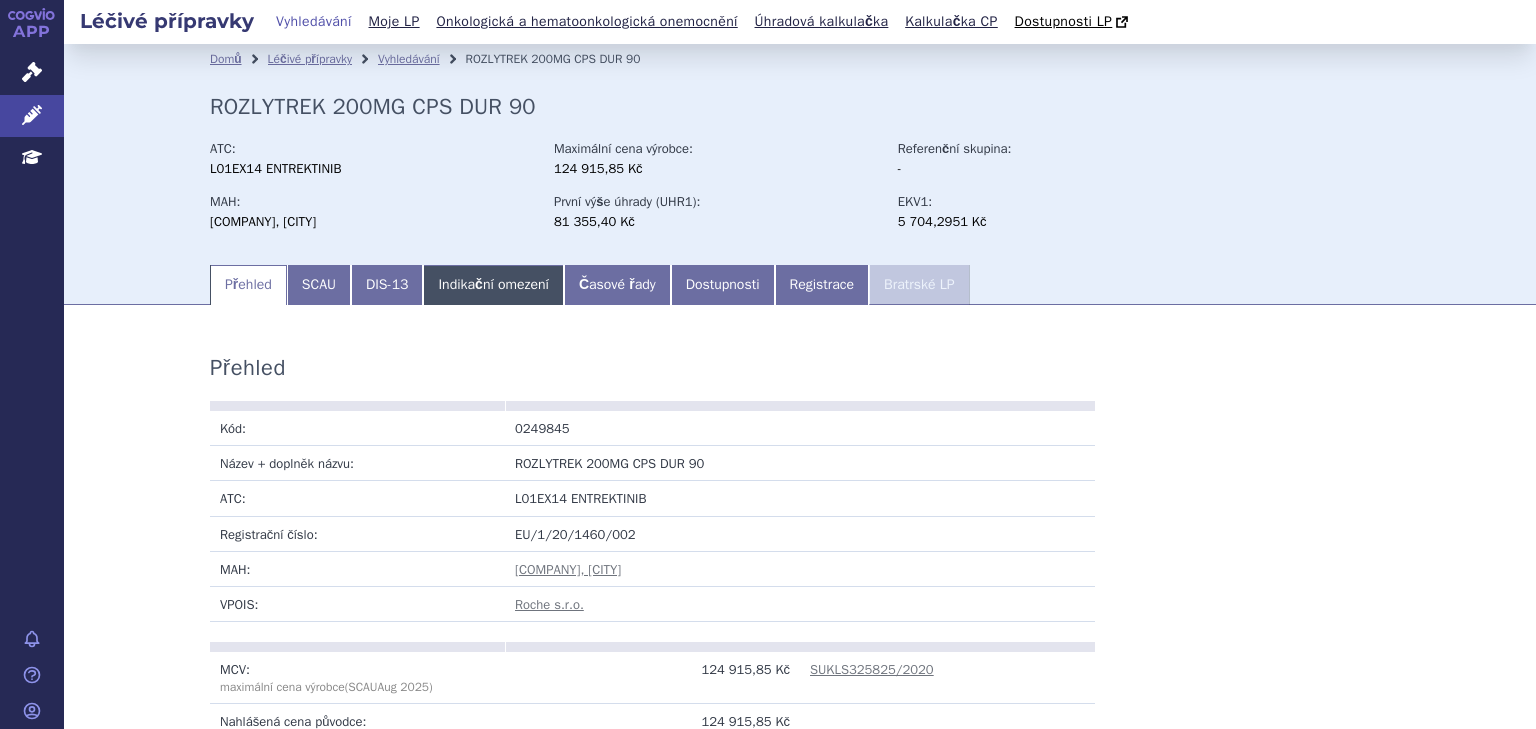 click on "Indikační omezení" at bounding box center (493, 285) 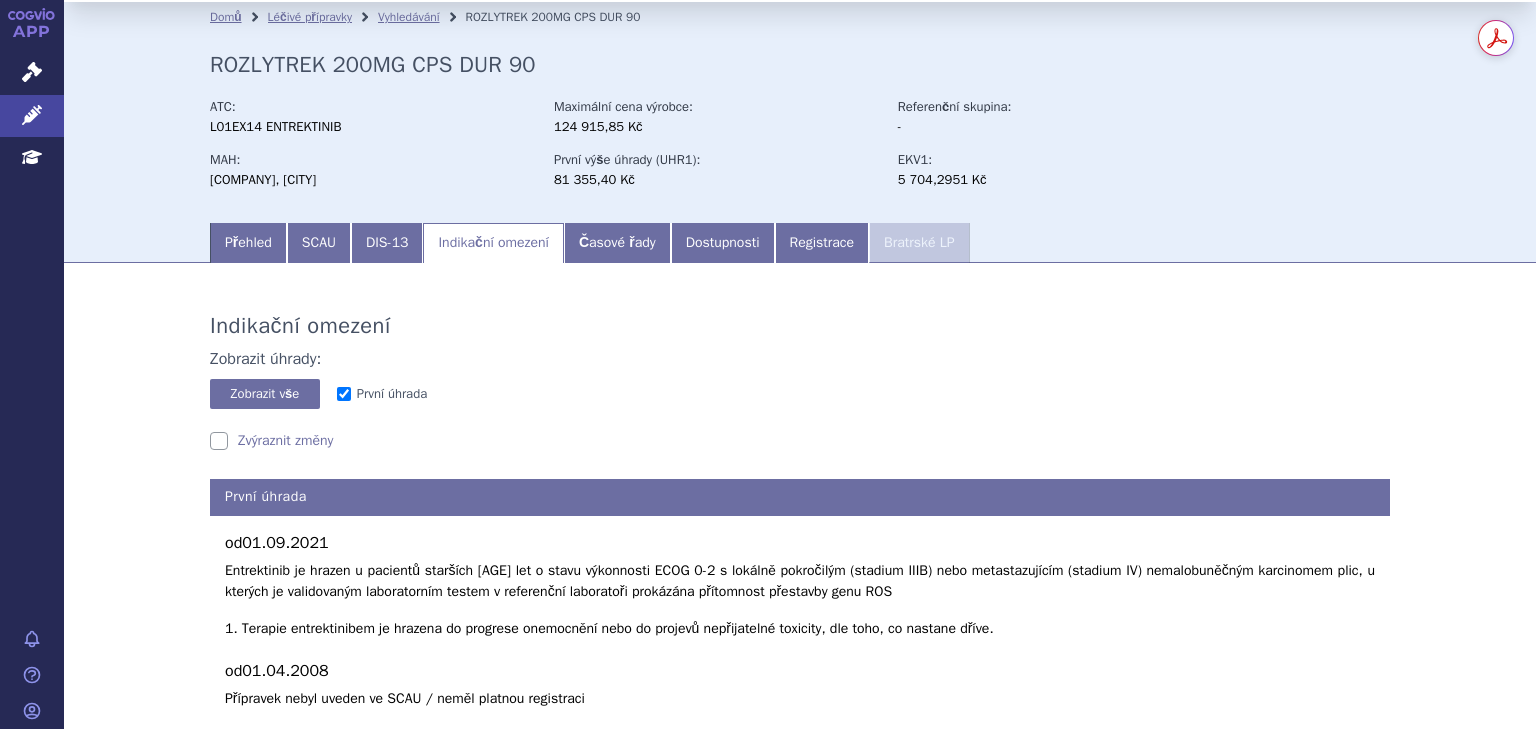scroll, scrollTop: 106, scrollLeft: 0, axis: vertical 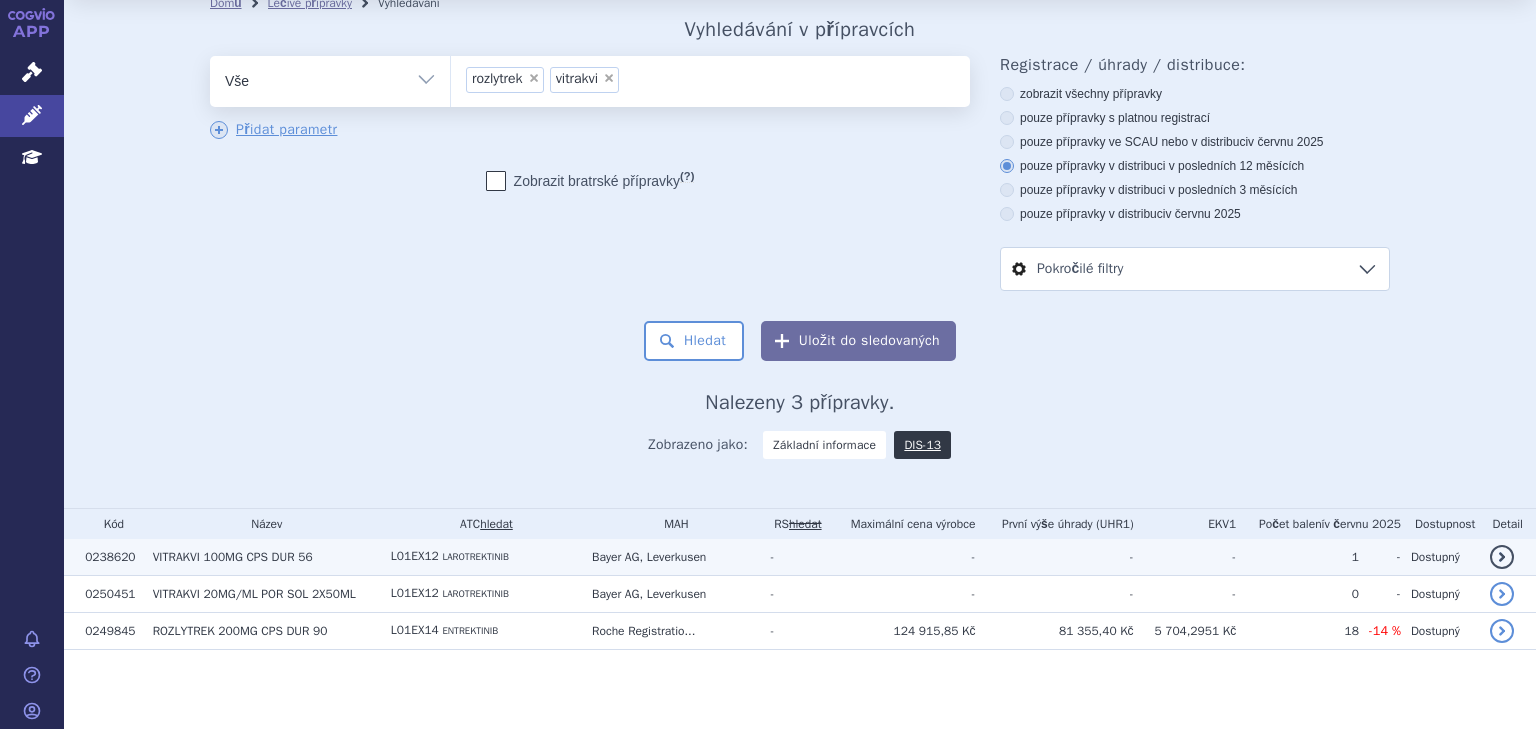 click on "Bayer AG, Leverkusen" at bounding box center [671, 557] 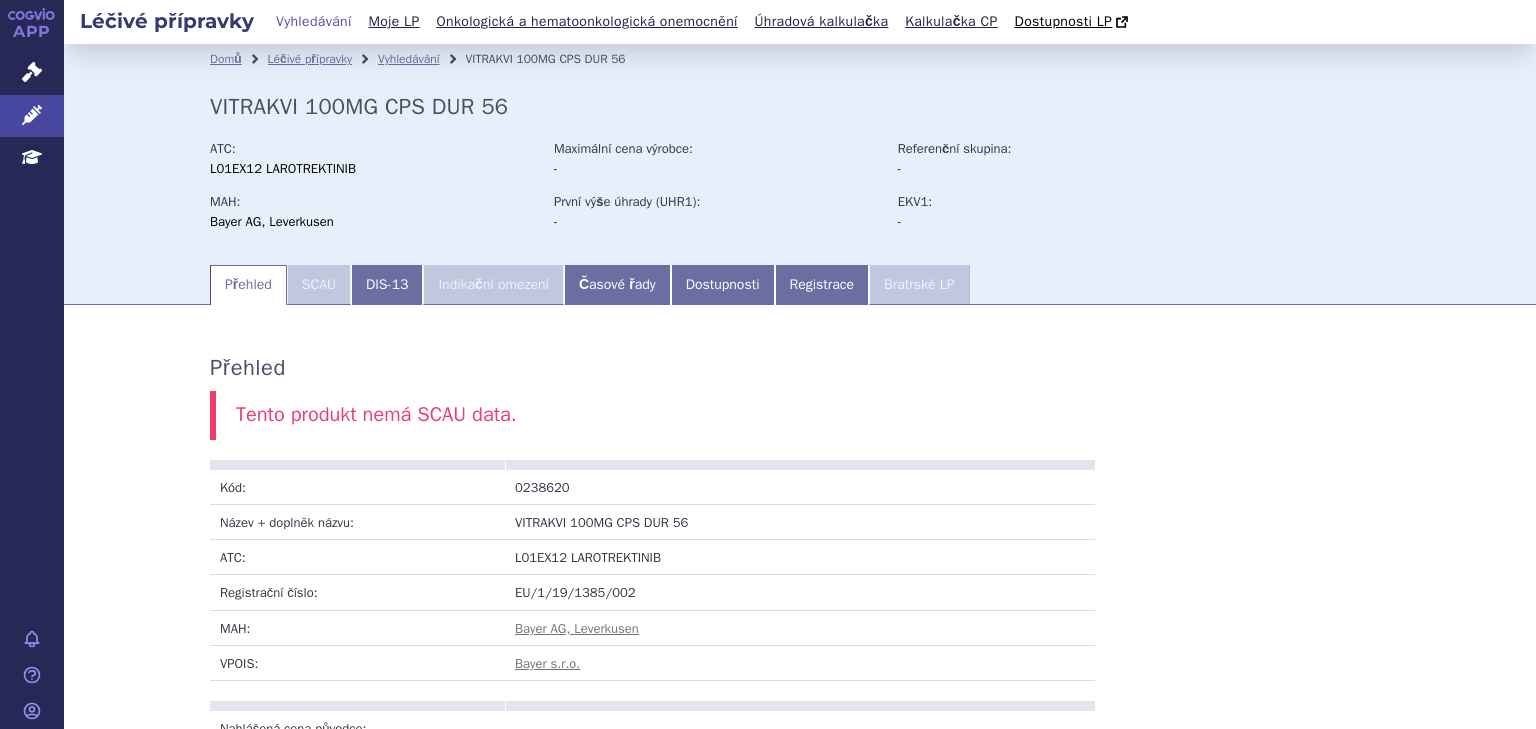 scroll, scrollTop: 0, scrollLeft: 0, axis: both 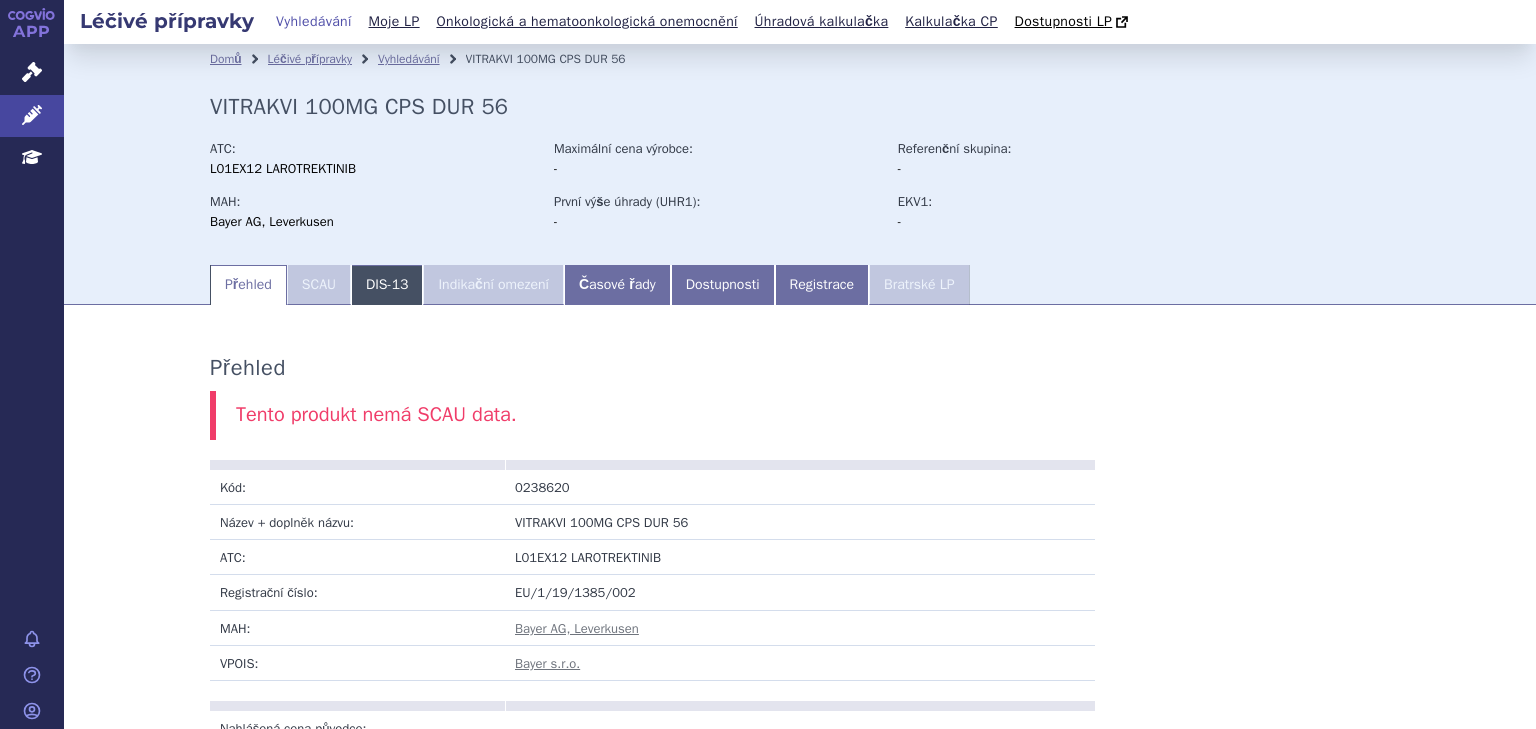 click on "DIS-13" at bounding box center [387, 285] 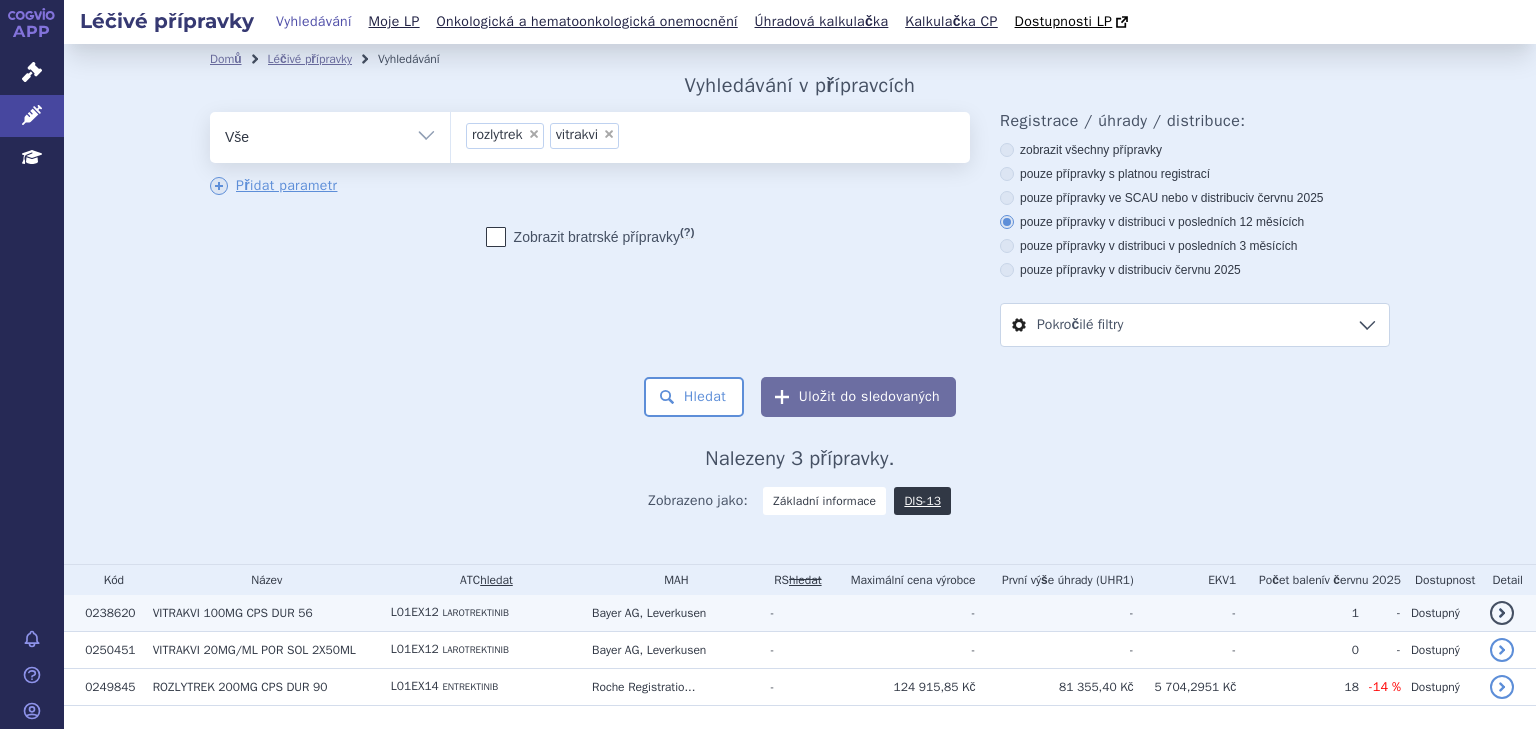 scroll, scrollTop: 0, scrollLeft: 0, axis: both 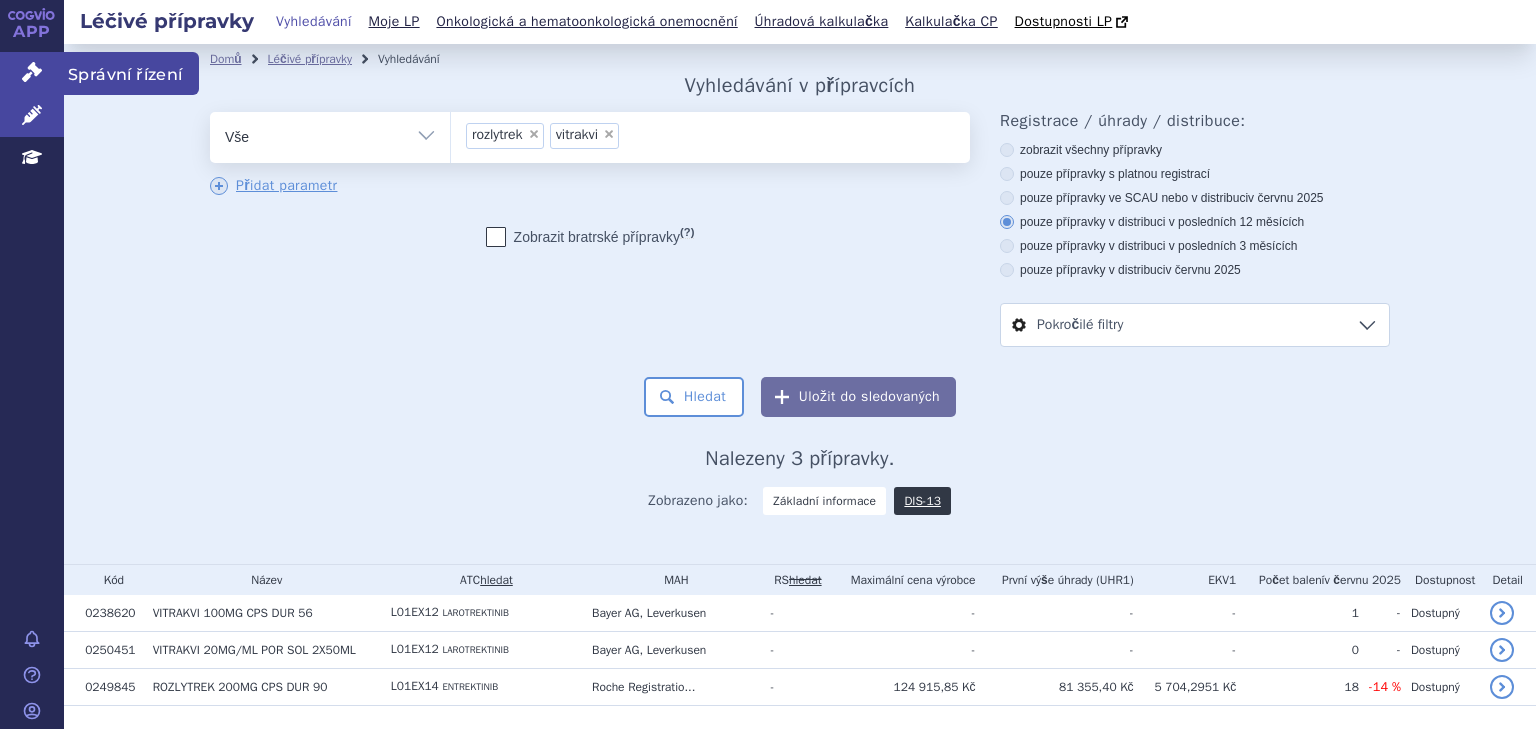 click 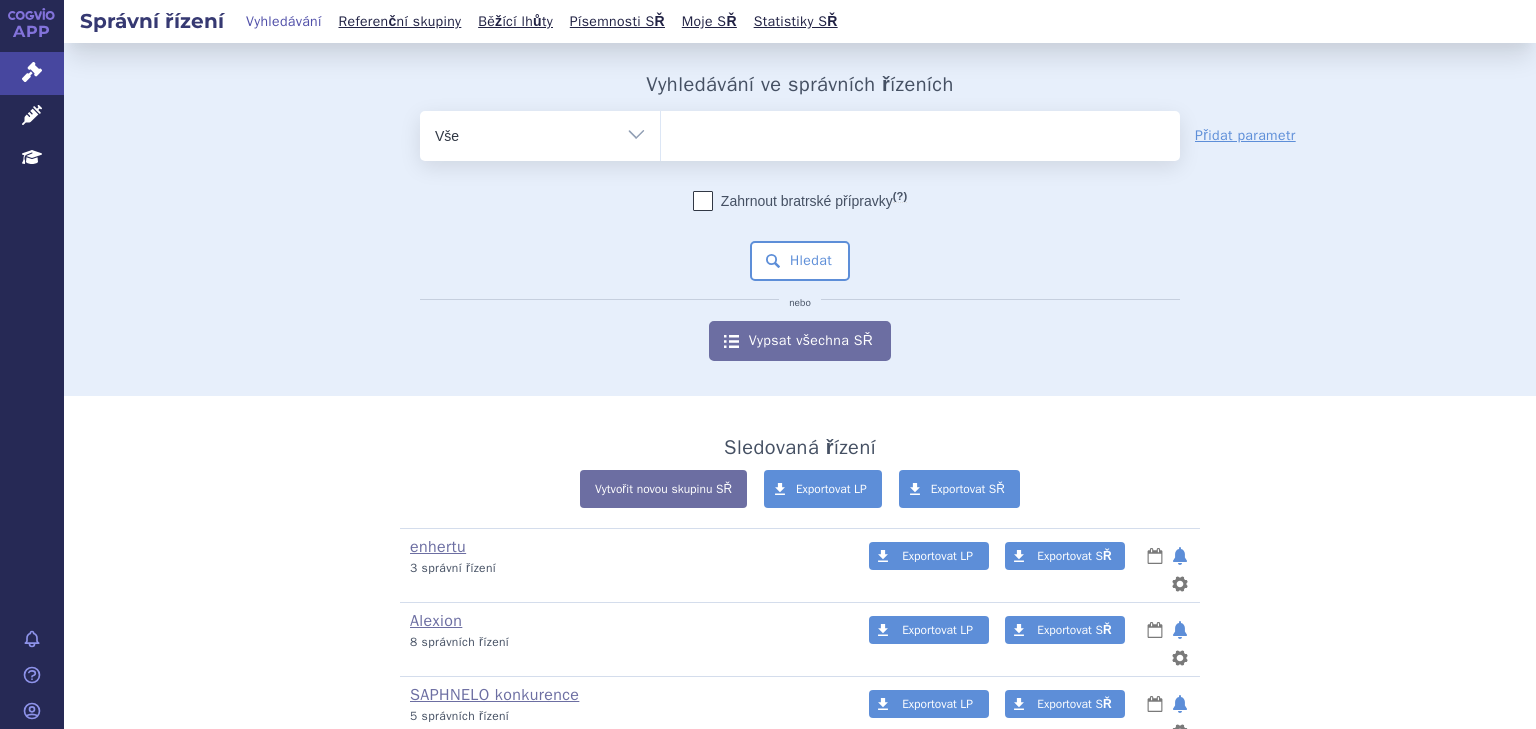 scroll, scrollTop: 0, scrollLeft: 0, axis: both 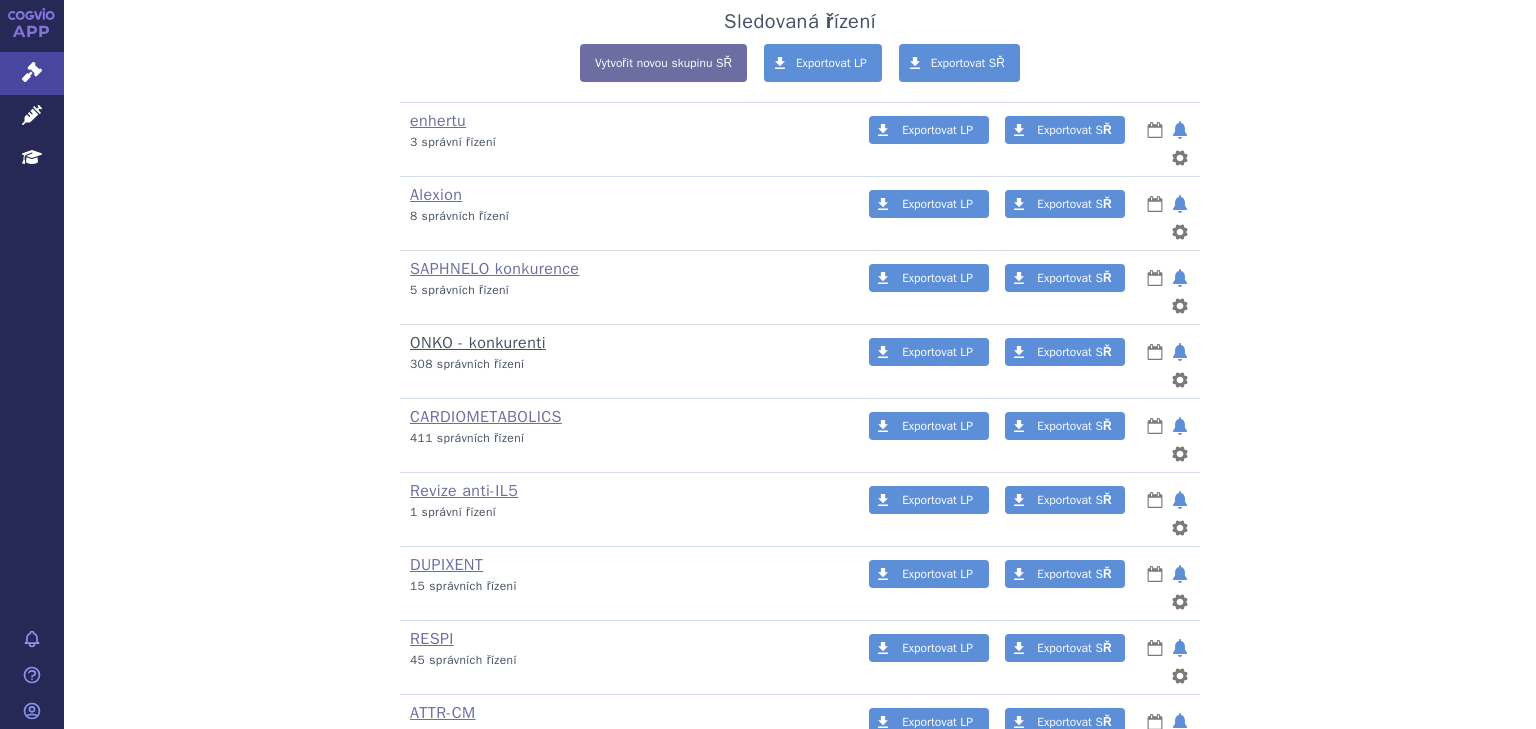 click on "ONKO - konkurenti" at bounding box center [478, 343] 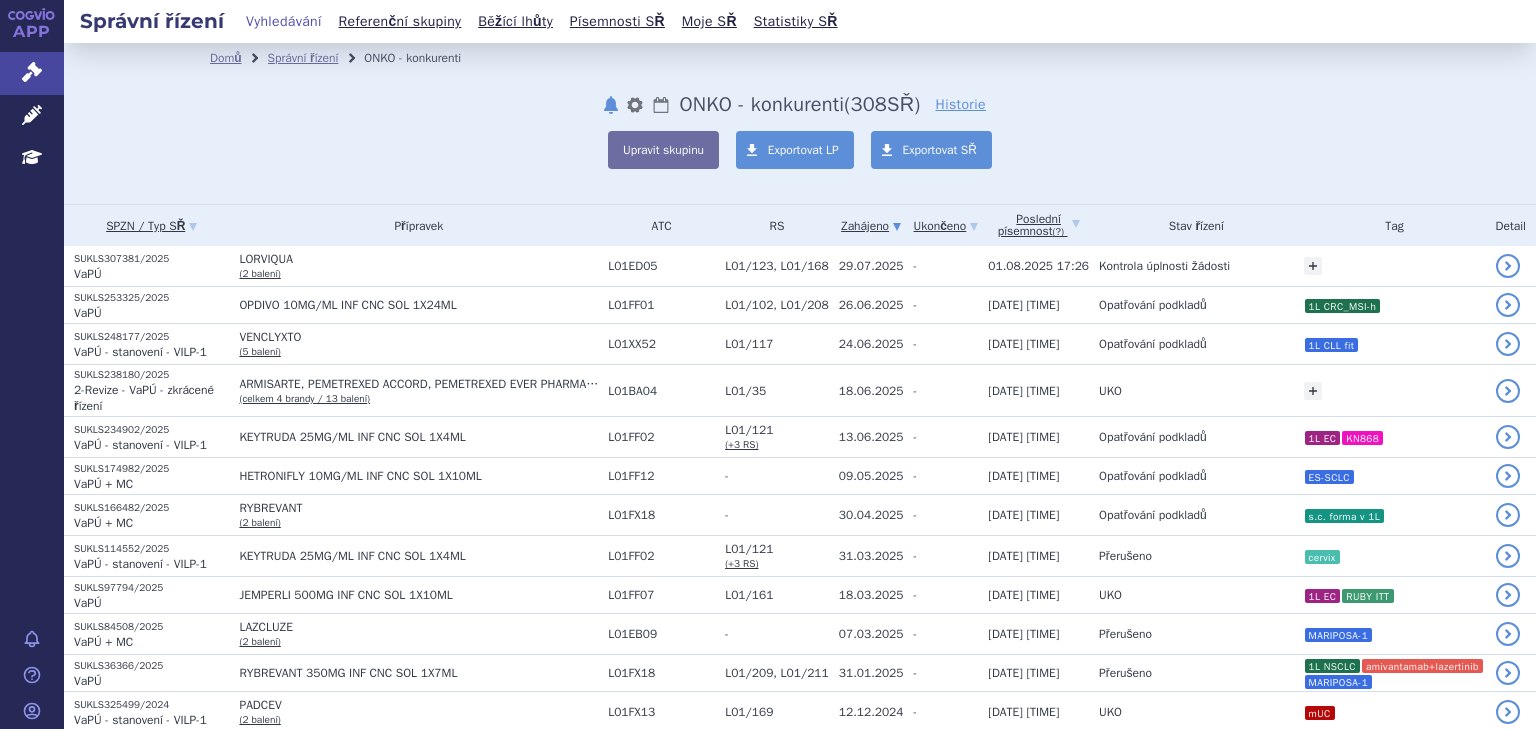scroll, scrollTop: 0, scrollLeft: 0, axis: both 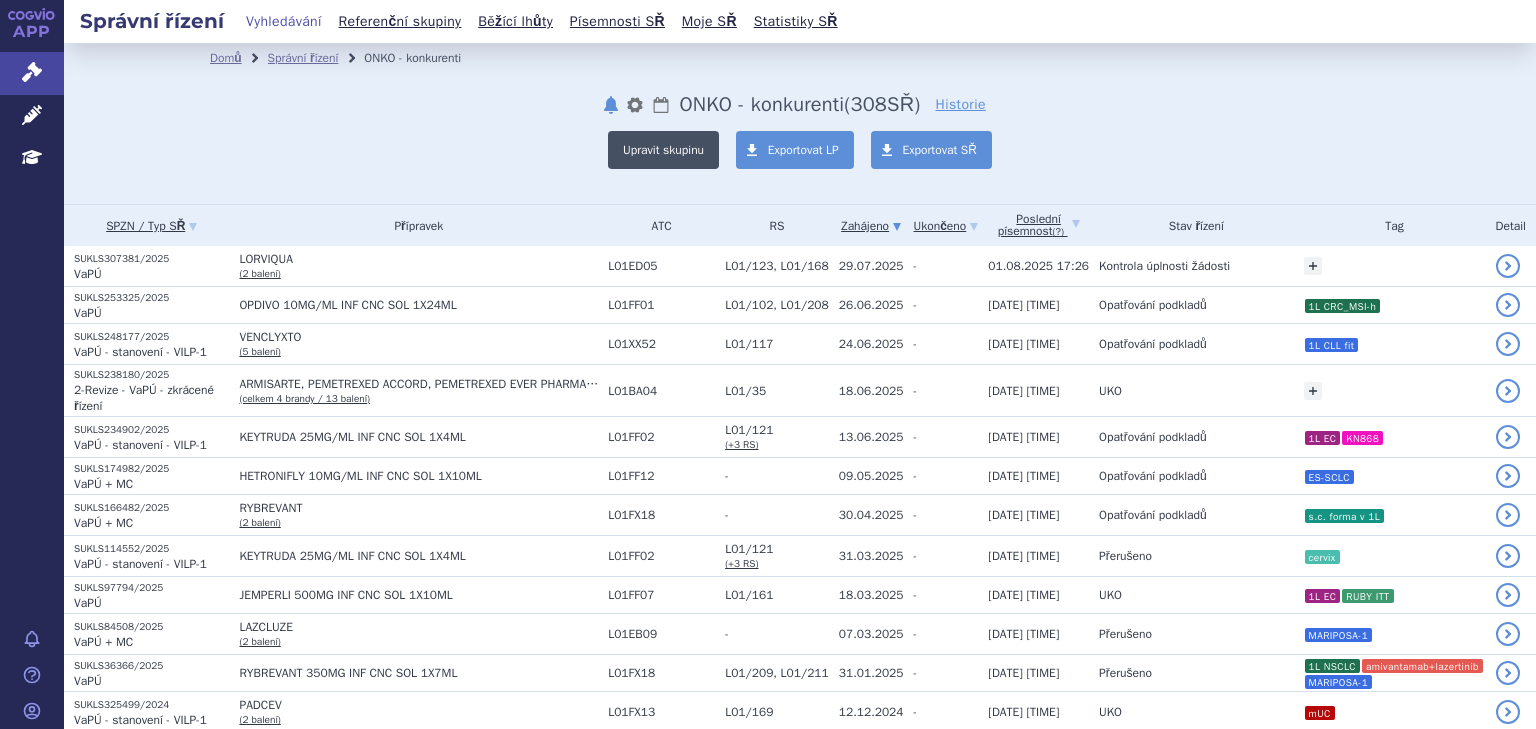 click on "Upravit skupinu" at bounding box center [663, 150] 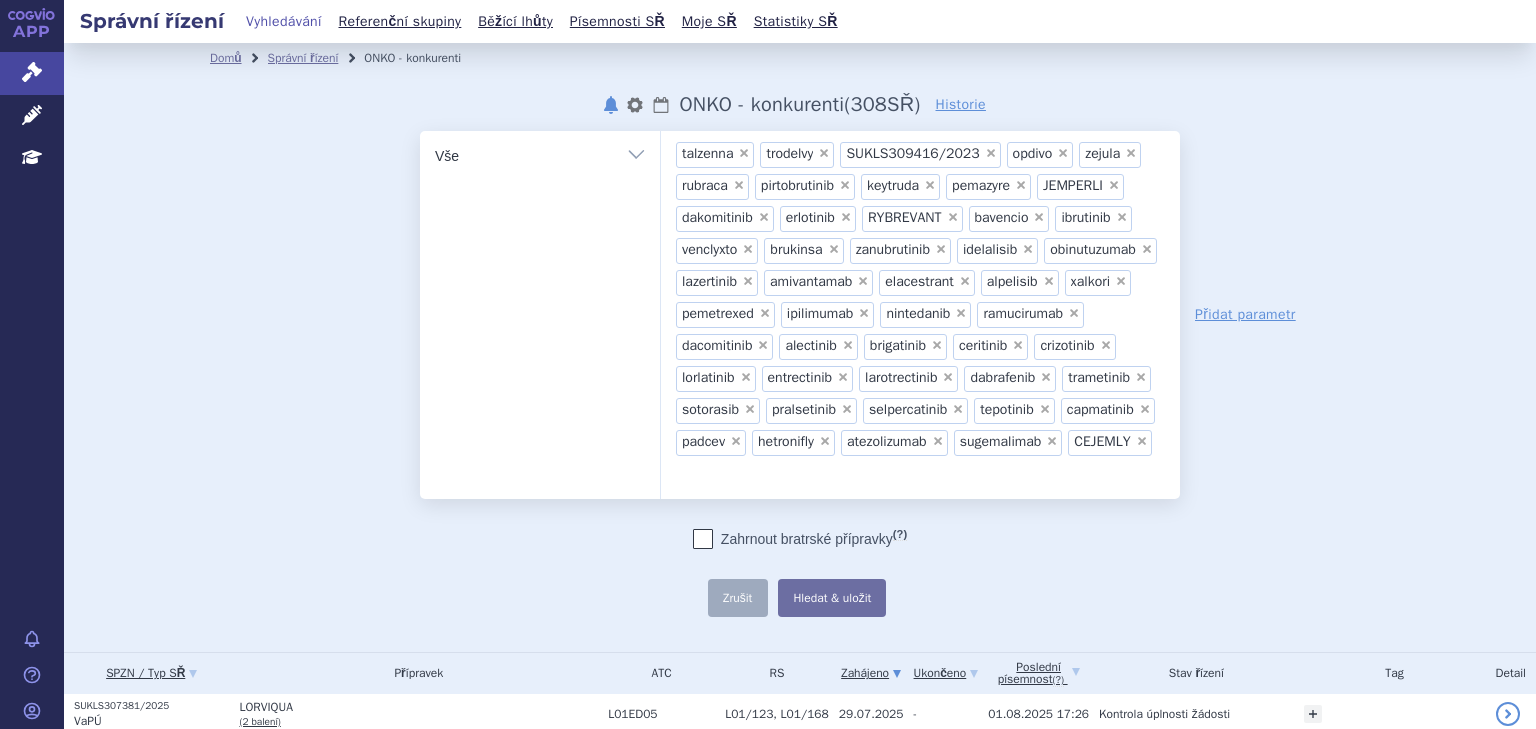click on "talzenna
trodelvy
[DOCUMENT_ID]
opdivo
zejula
rubraca
pirtobrutinib
keytruda
pemazyre
JEMPERLI
dakomitinib
erlotinib
RYBREVANT
bavencio
ibrutinib
venclyxto
brukinsa
zanubrutinib
idelalisib
obinutuzumab lazertinib amivantamab ×" at bounding box center (681, 473) 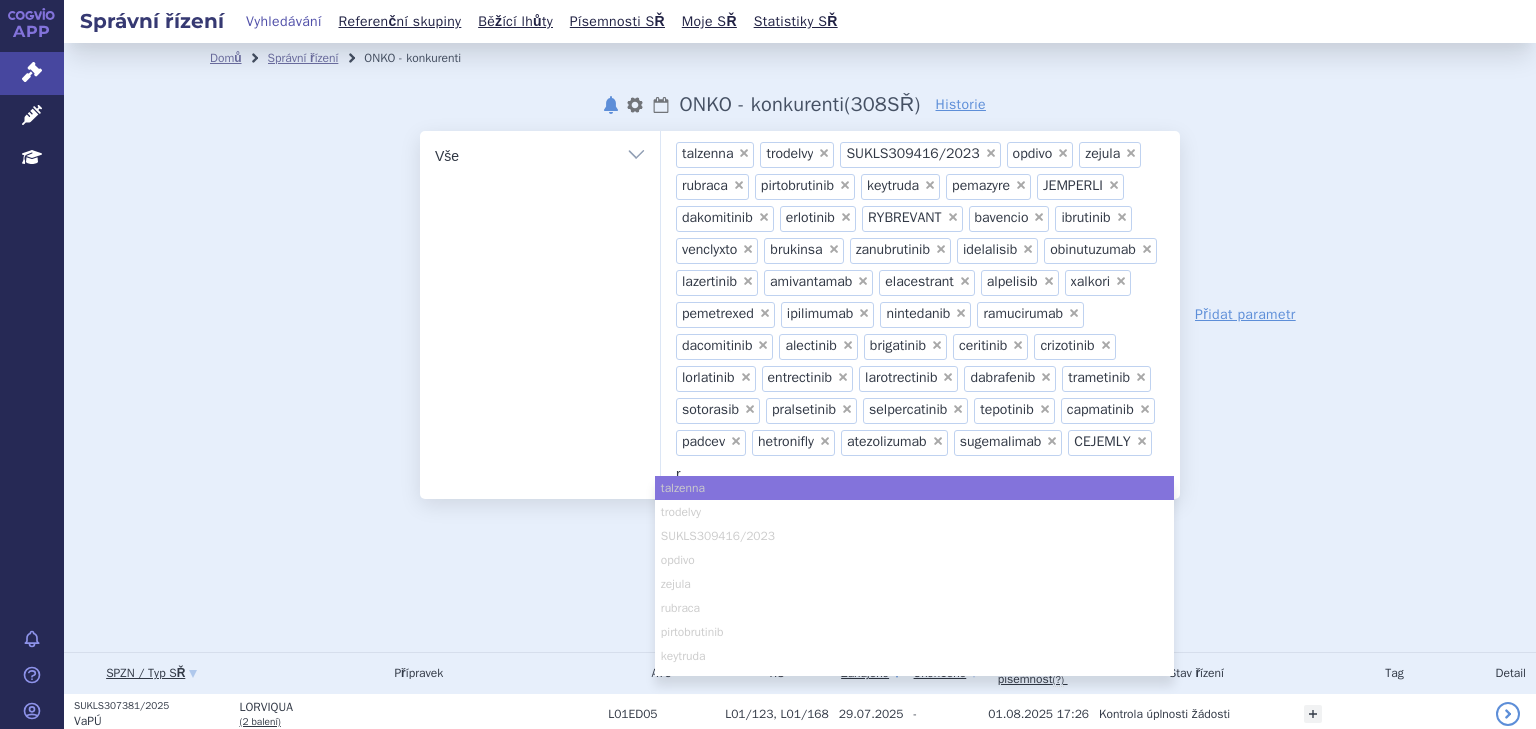 type on "ro" 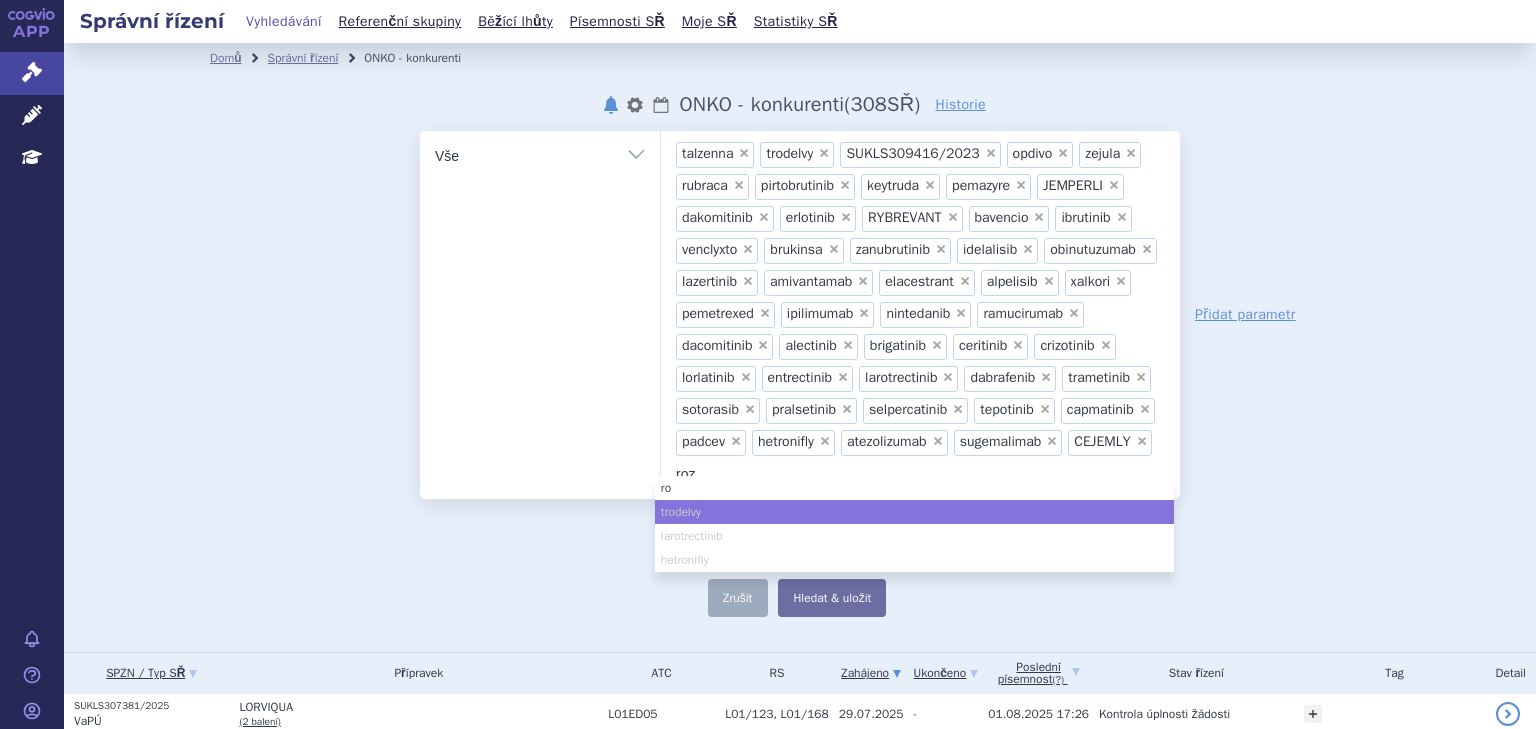 type on "rozl" 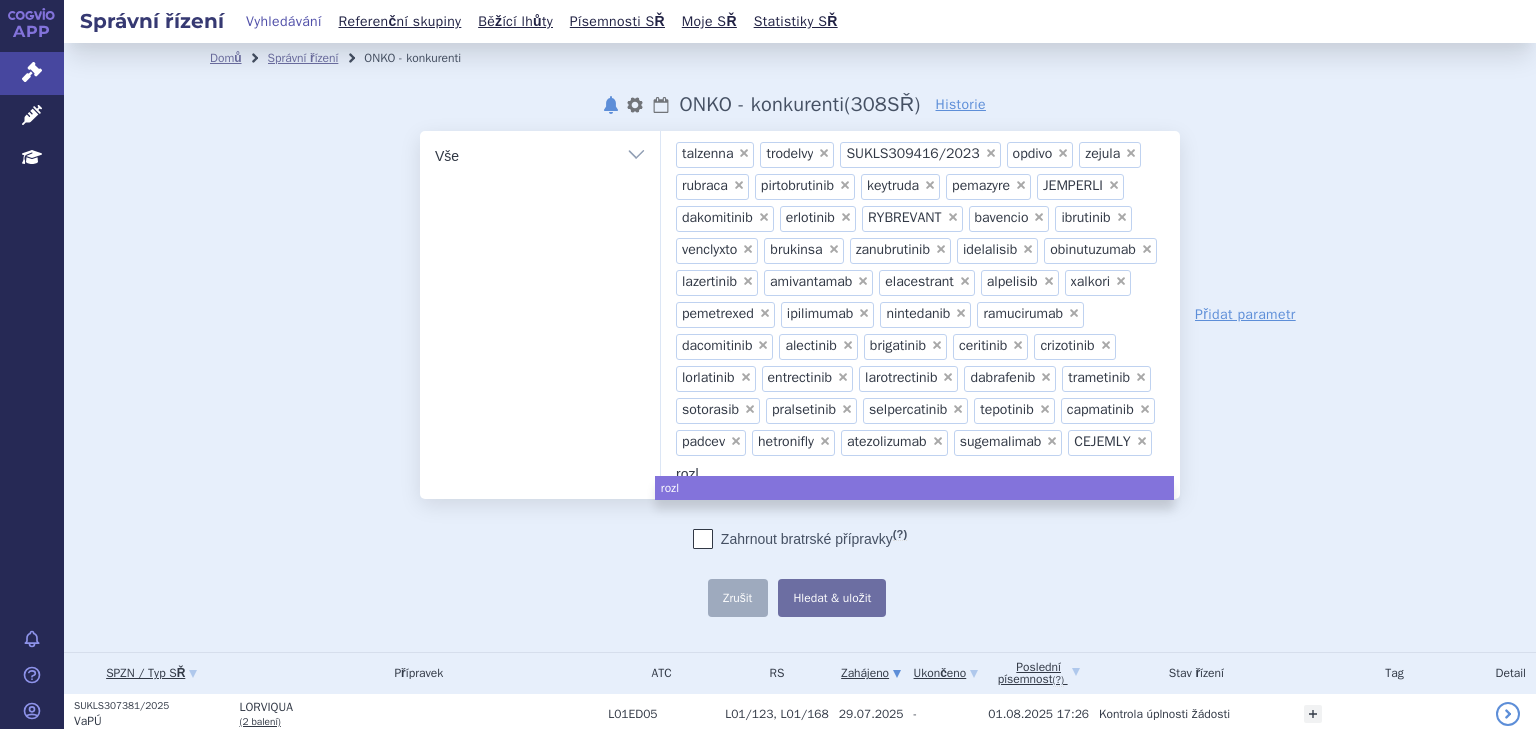 type on "rozly" 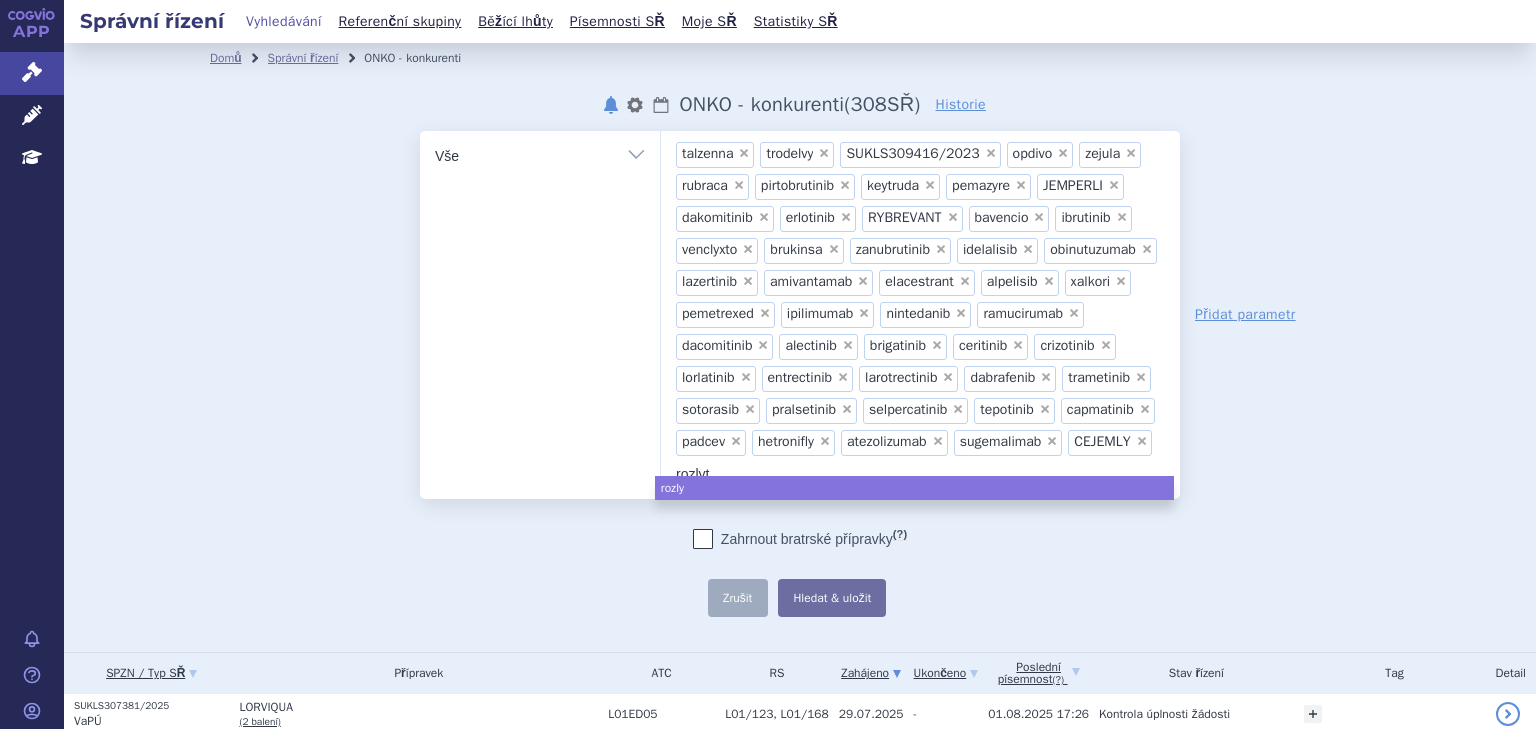type on "rozlytr" 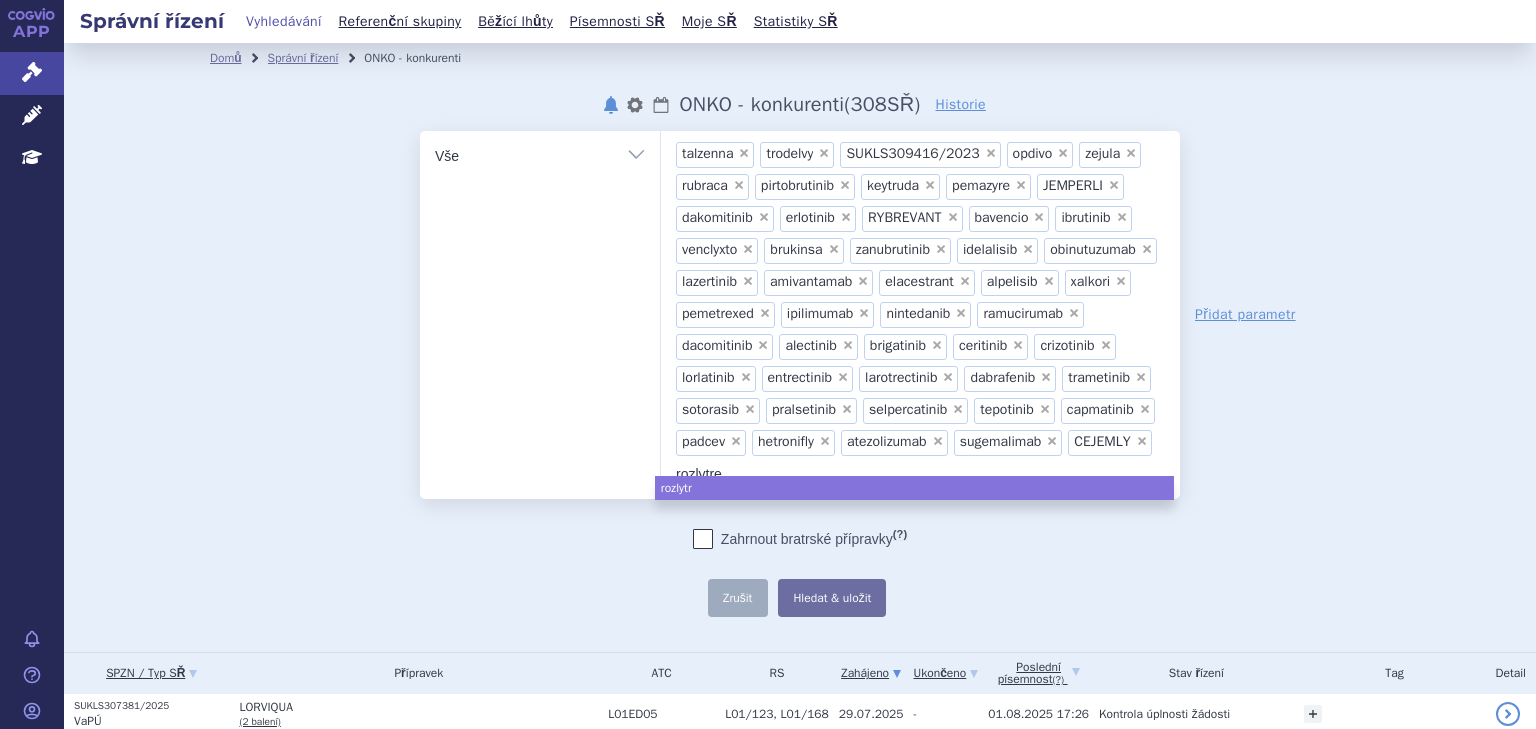 type on "rozlytrek" 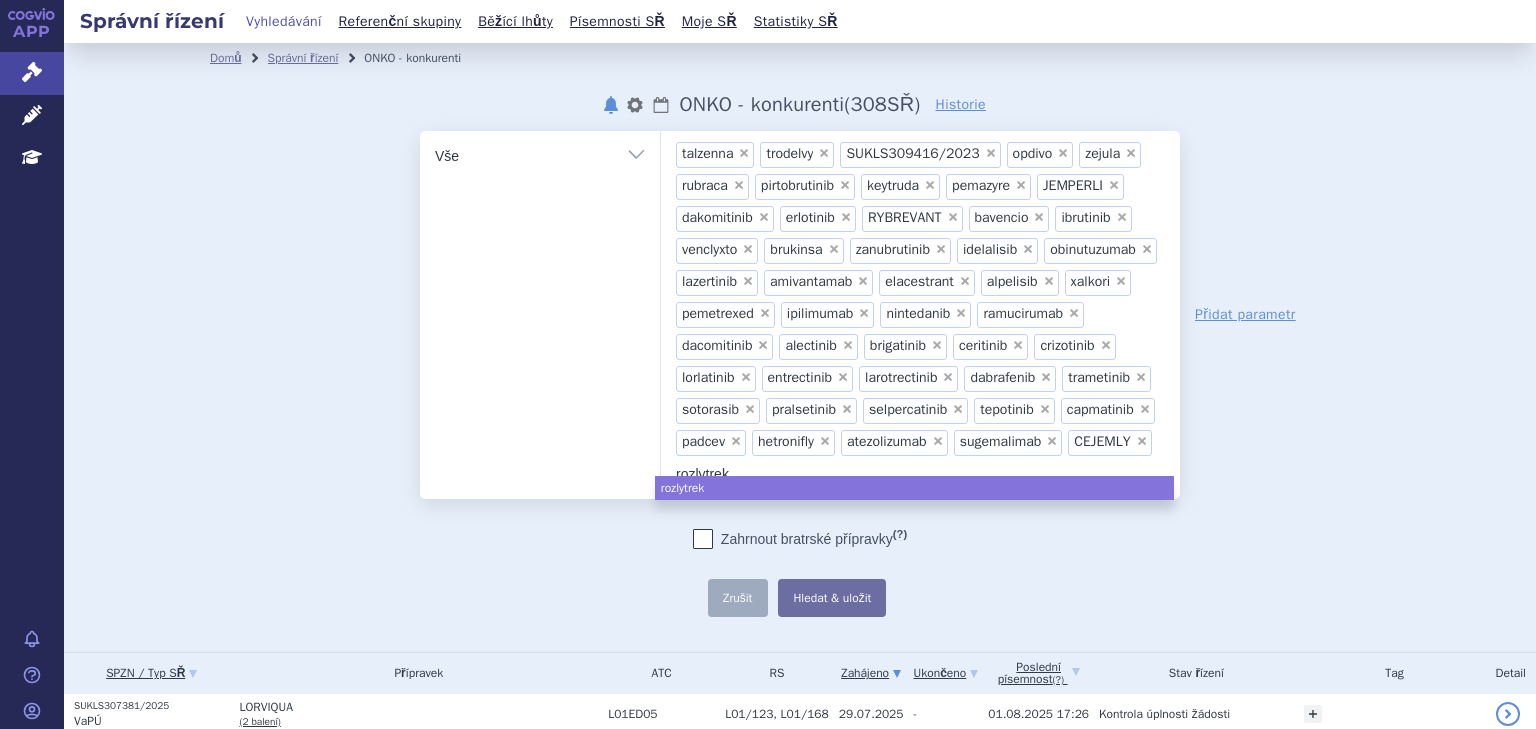 type 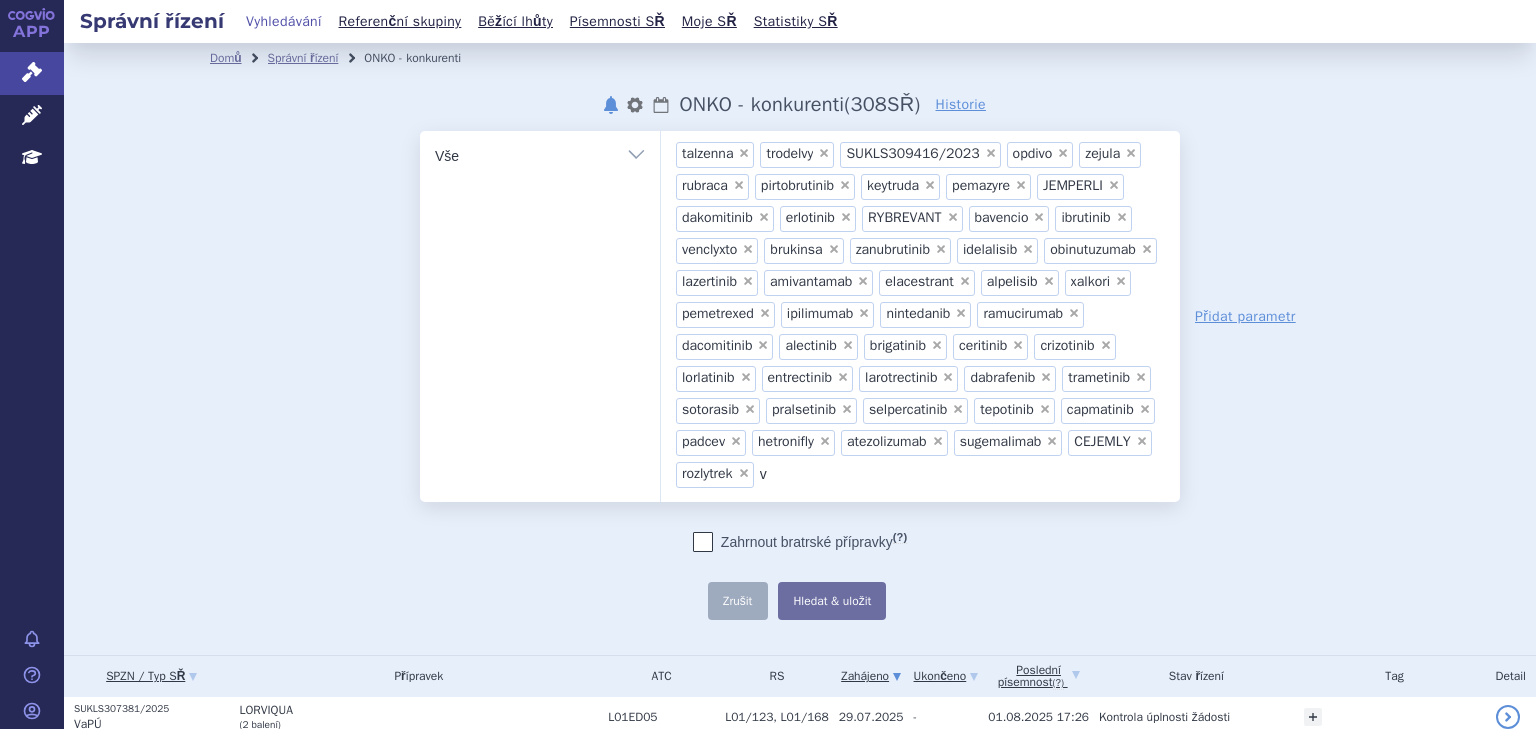 type on "vi" 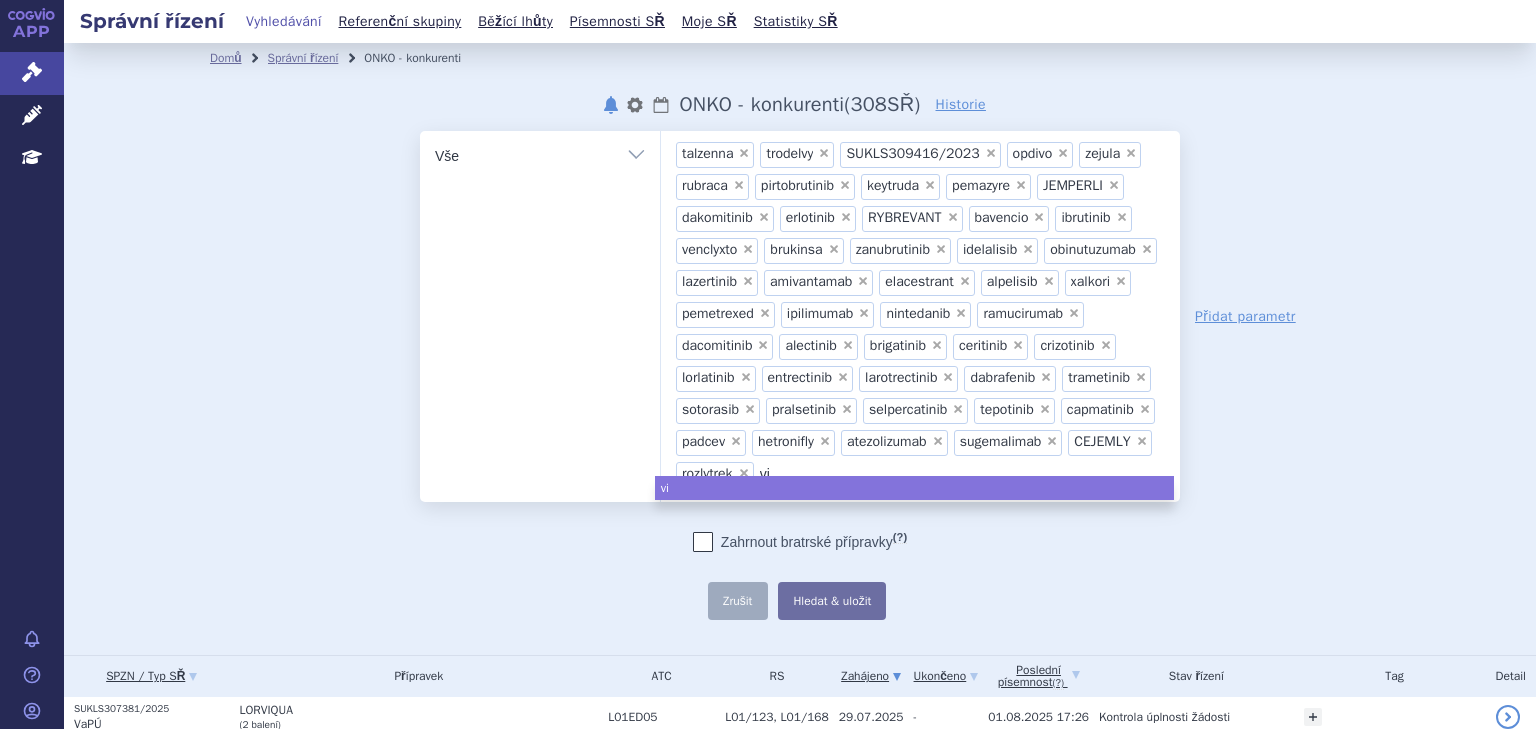 type on "vit" 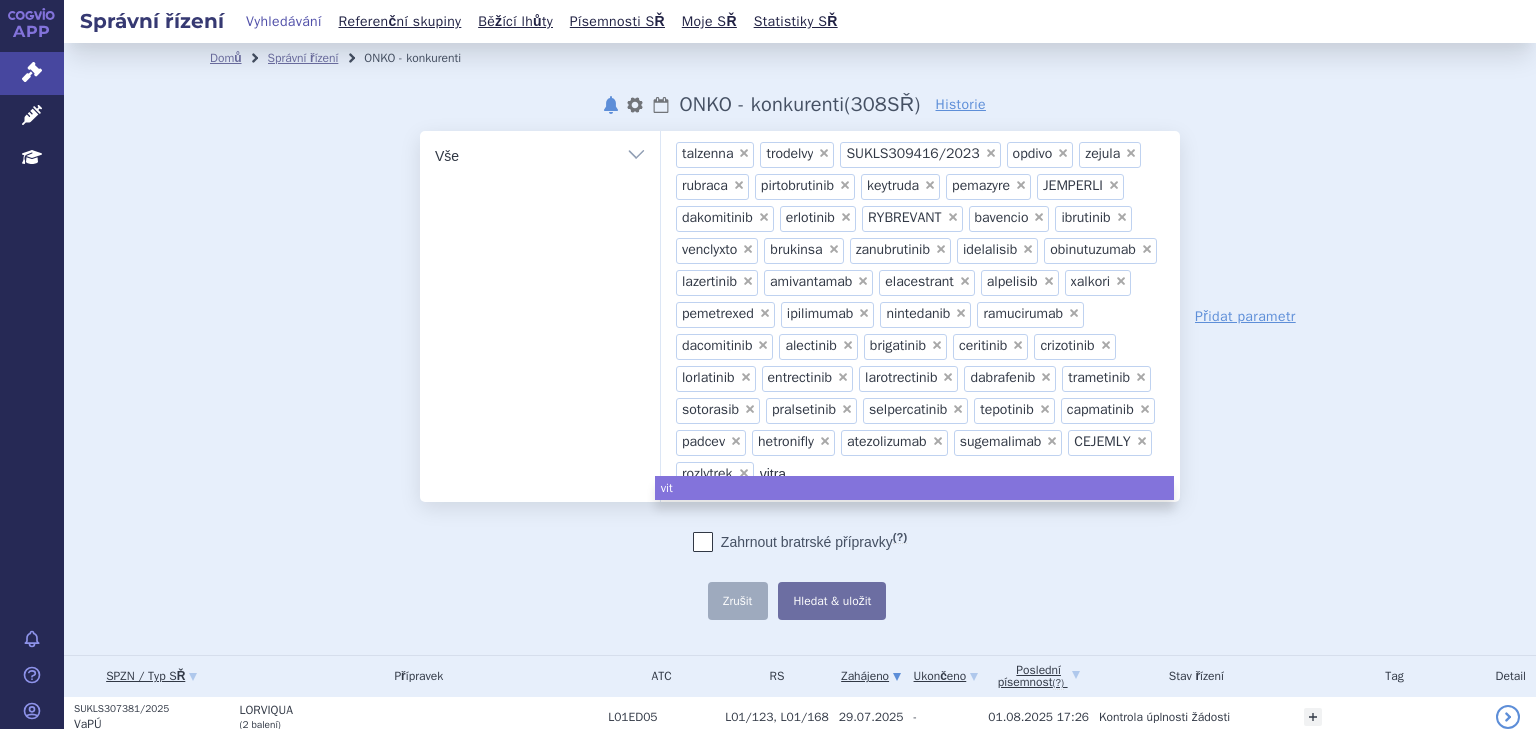 type on "vitrak" 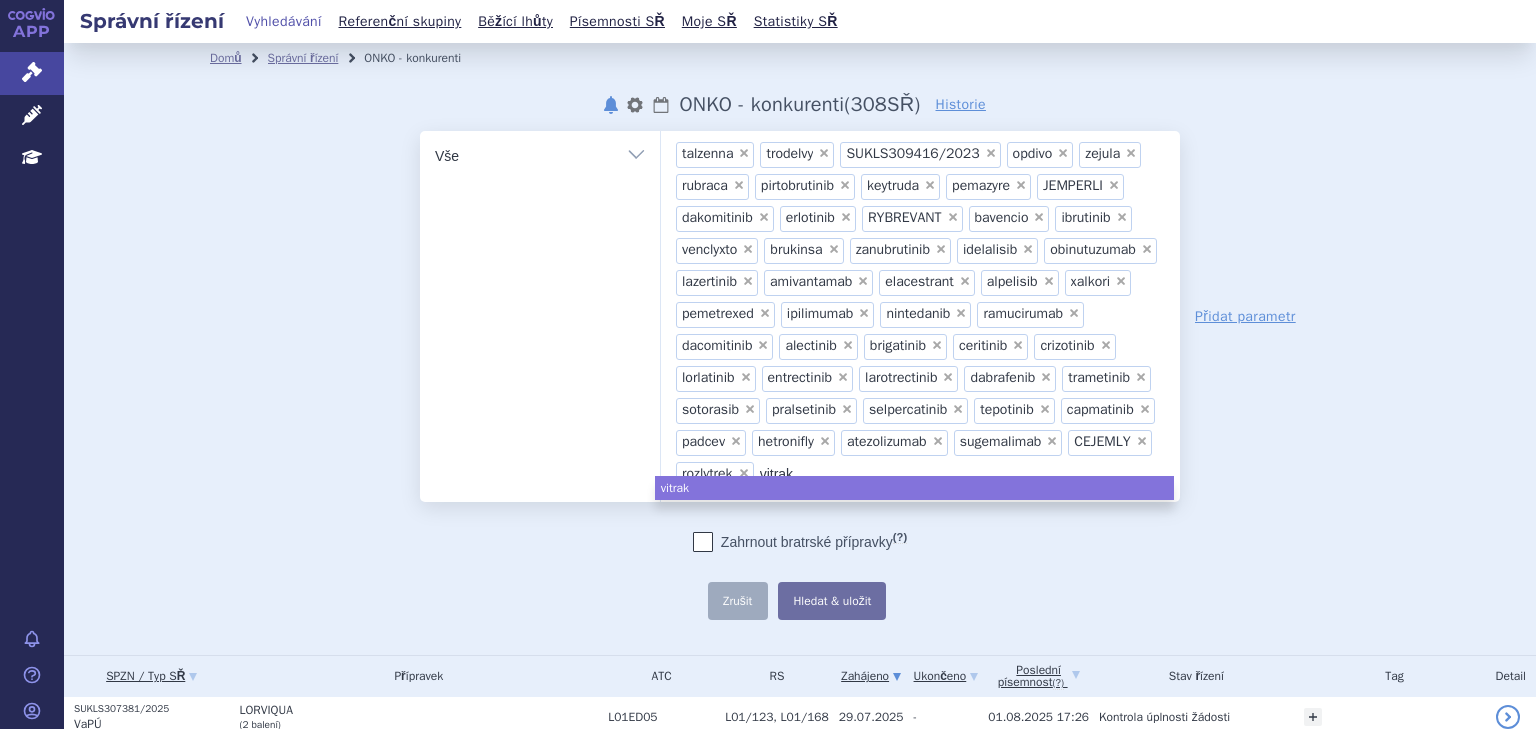 type on "vitrakv" 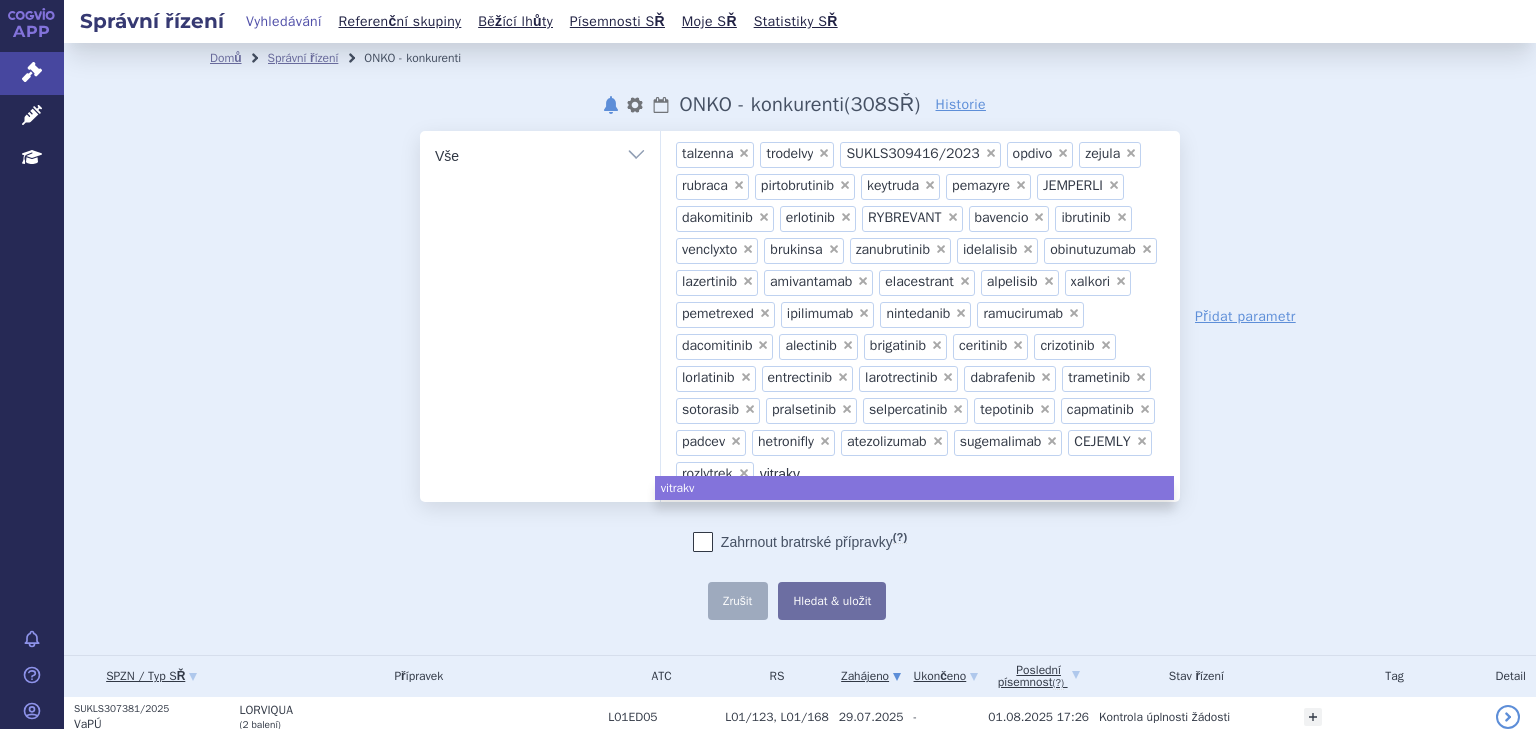 type on "vitrakvi" 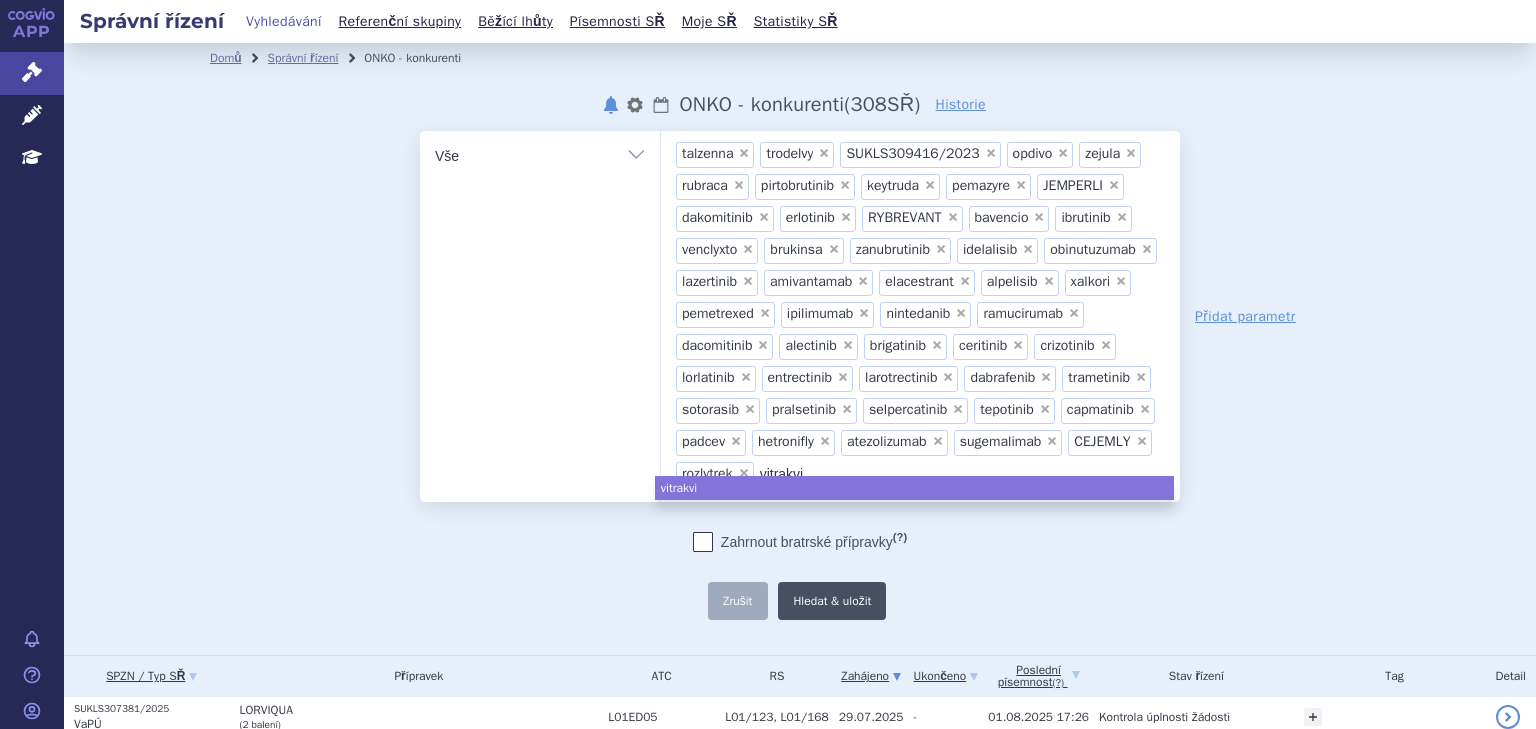 type 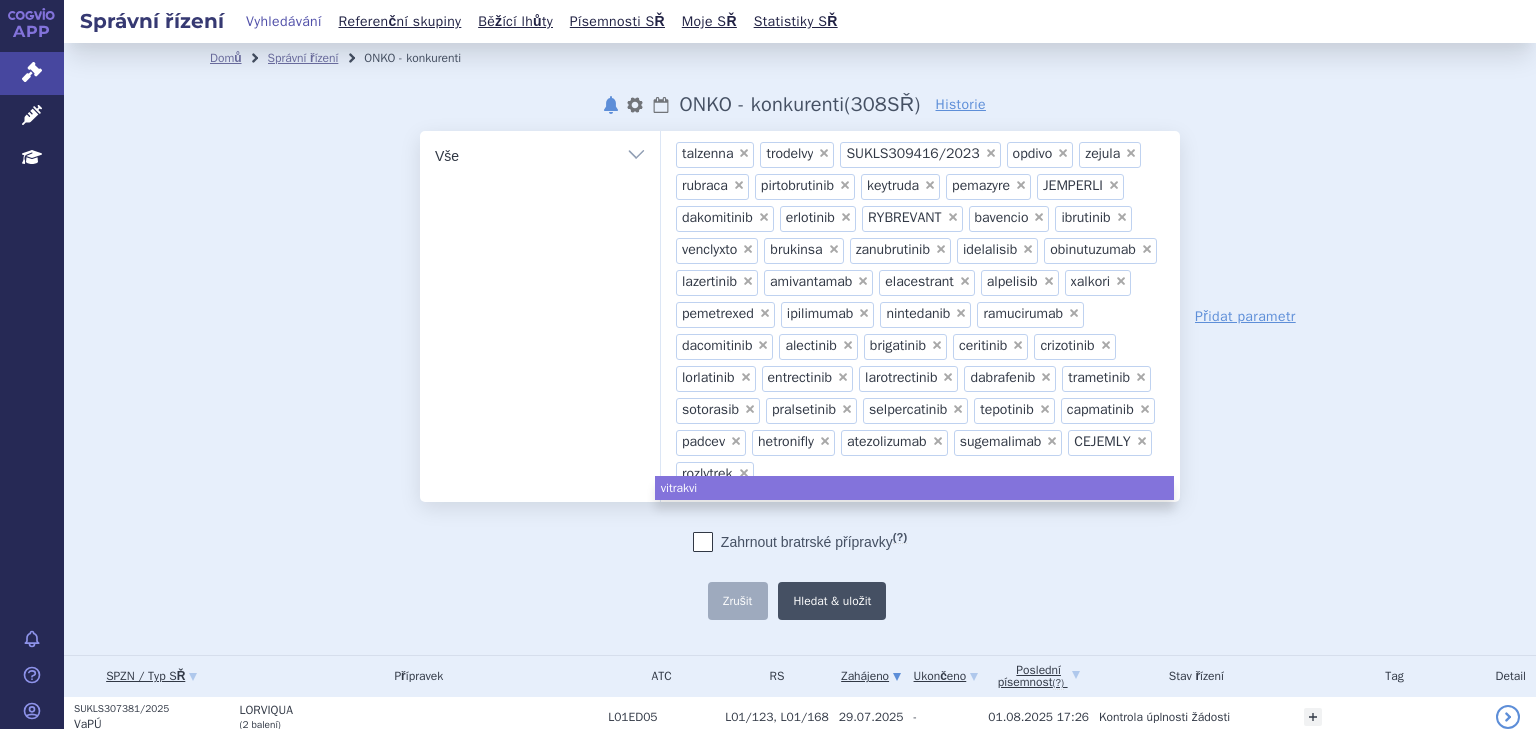 click on "Hledat & uložit" at bounding box center (832, 601) 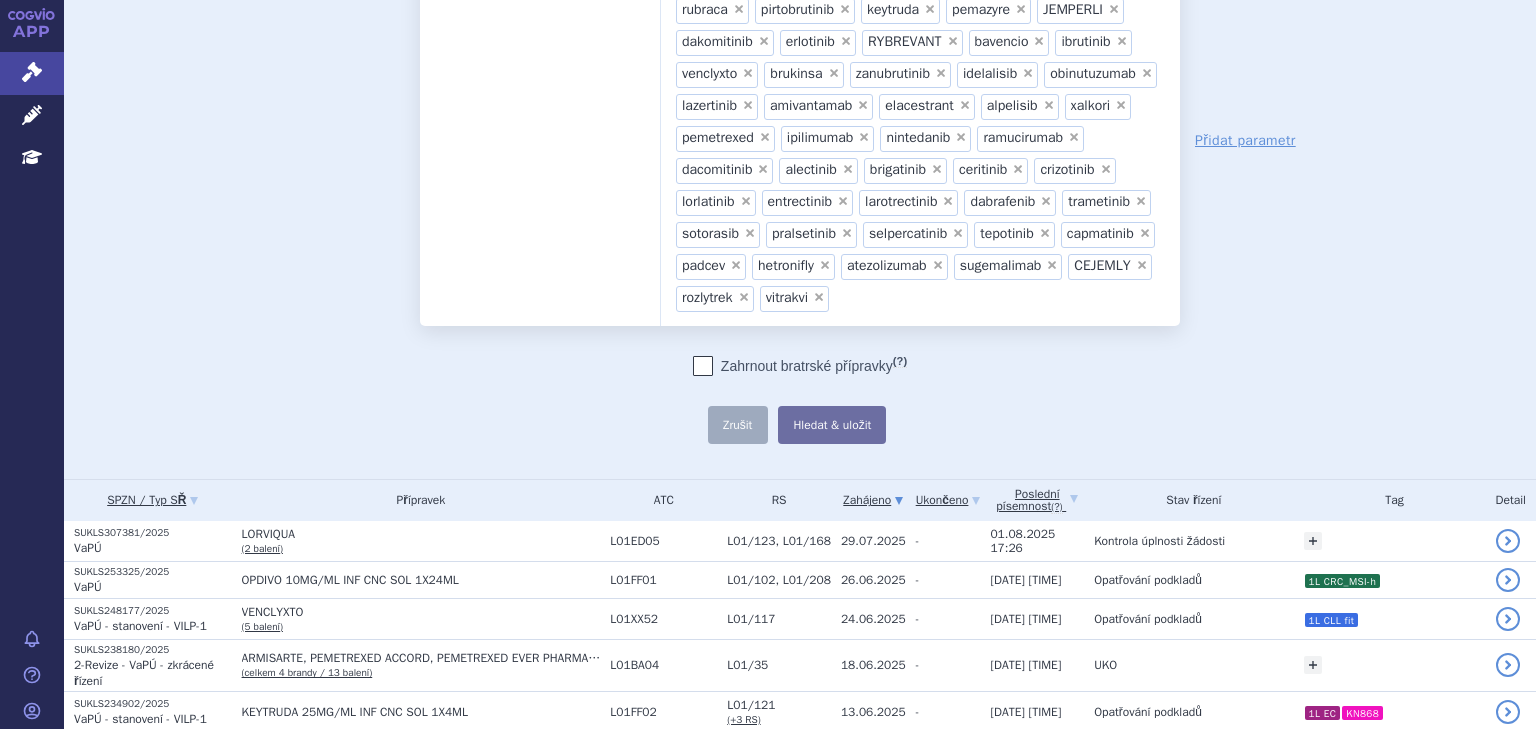 scroll, scrollTop: 0, scrollLeft: 0, axis: both 